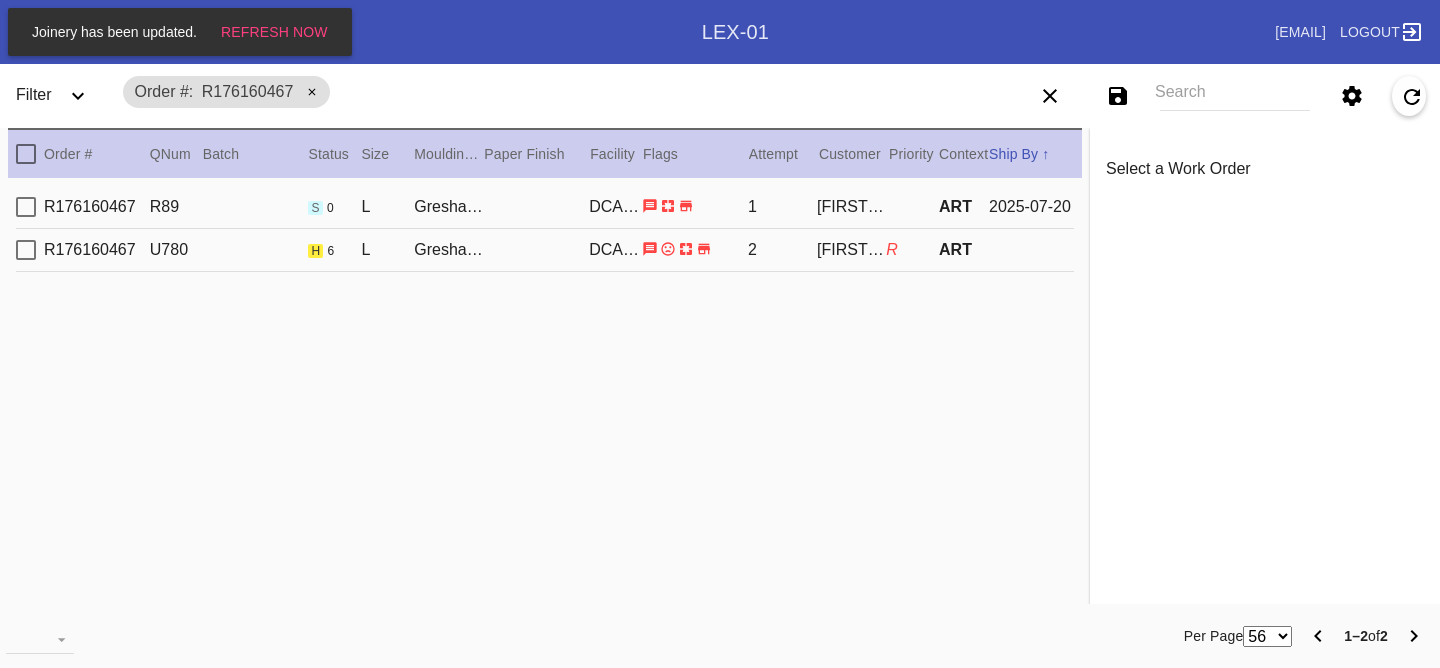 scroll, scrollTop: 0, scrollLeft: 0, axis: both 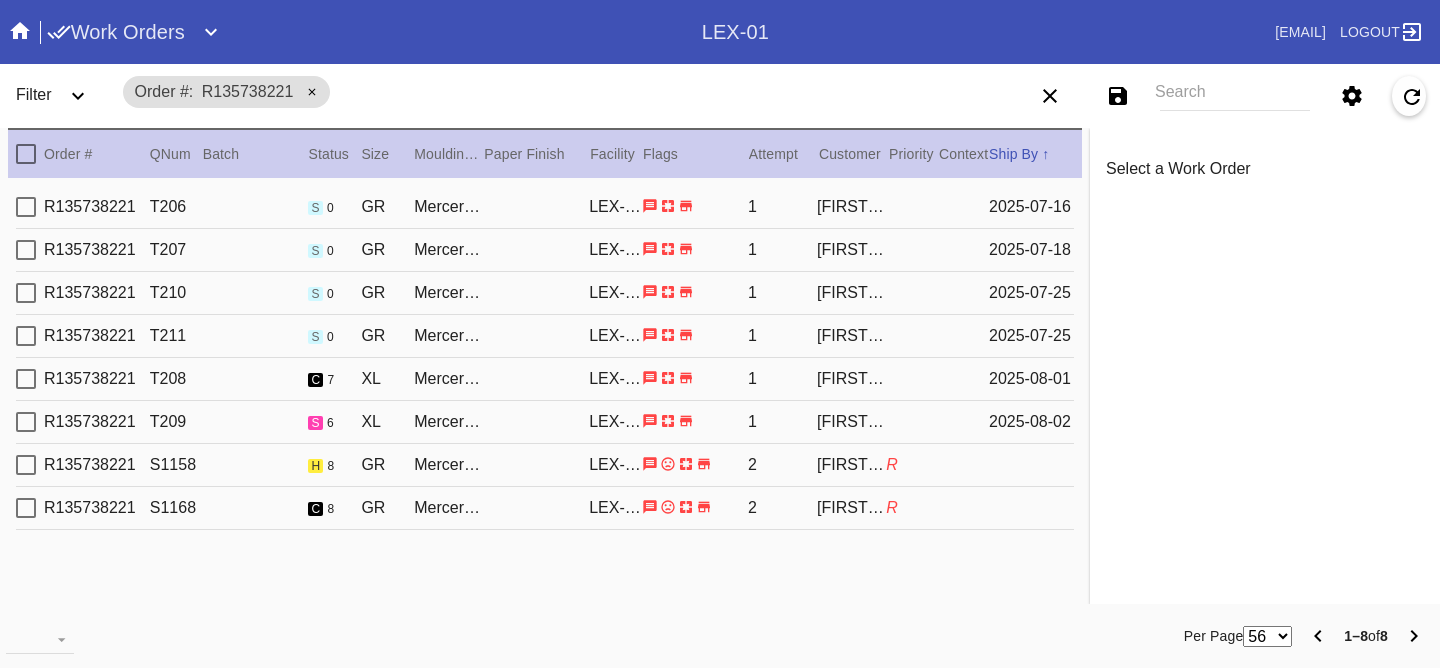 click on "[PRODUCT_CODE] [PRODUCT_CODE] s   6 [PRODUCT_NAME] / White LEX-01 1 [LAST]
[DATE]" at bounding box center [545, 422] 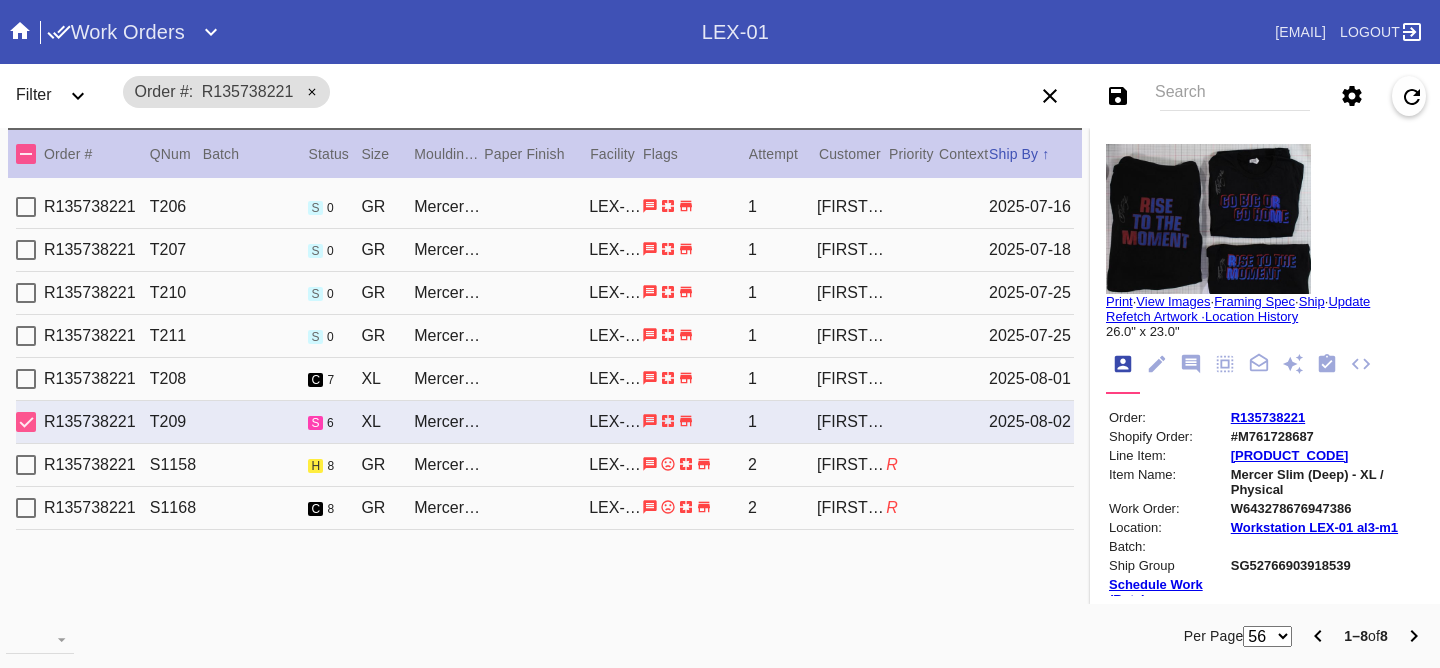 click on "R135738221 S1158 h   8 GR Mercer Slim (Medium) / White LEX-01 2 Samantha Loria
R" at bounding box center [545, 465] 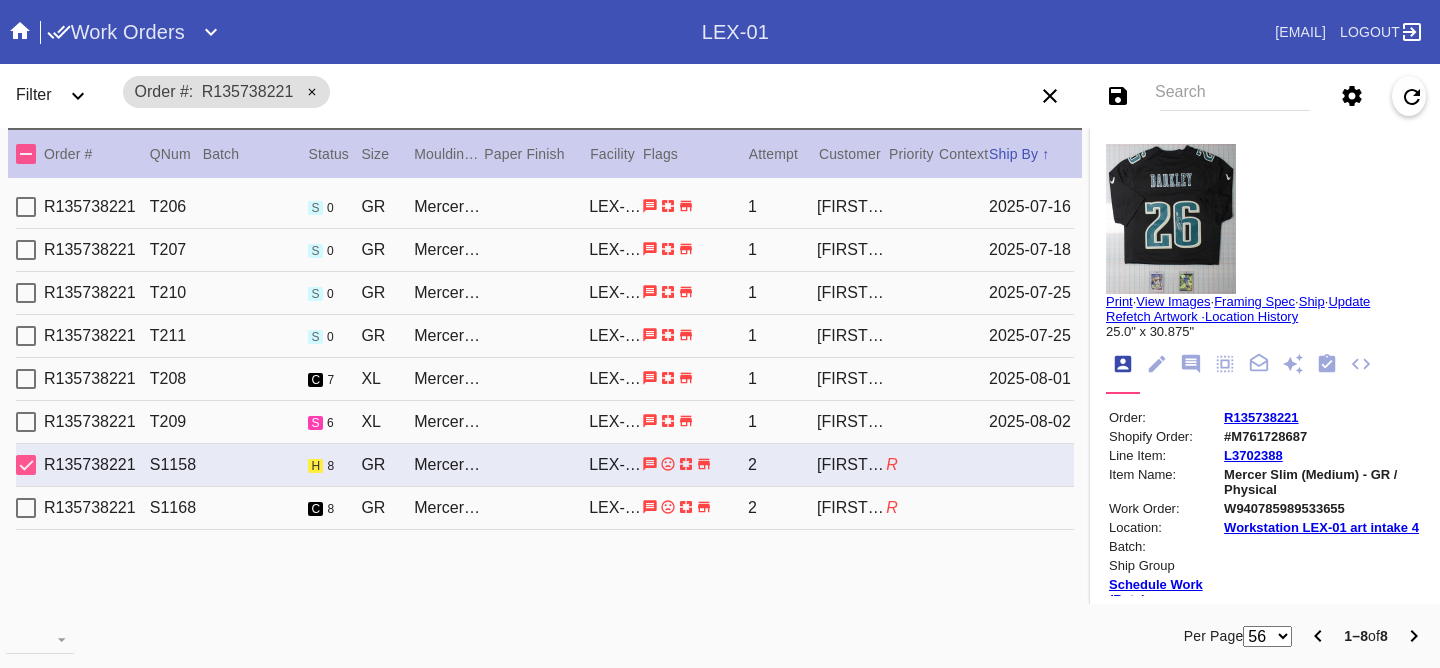 click 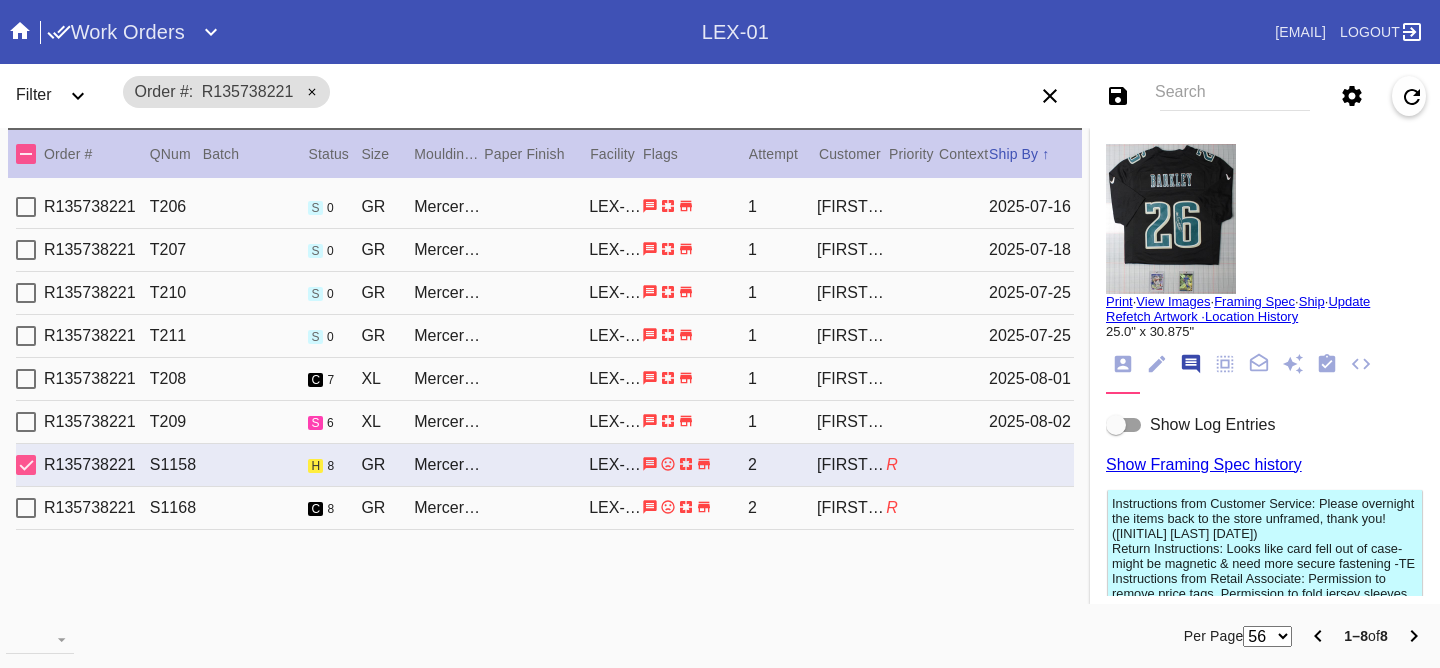 scroll, scrollTop: 123, scrollLeft: 0, axis: vertical 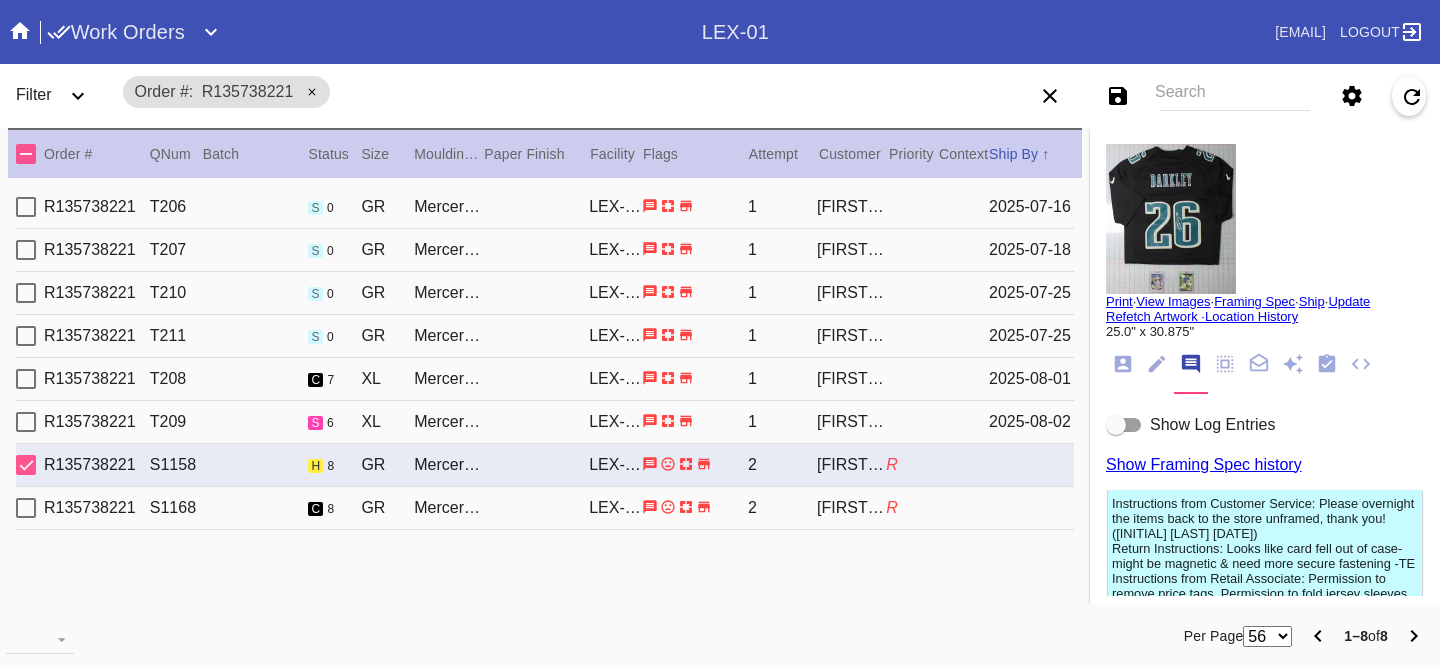 click on "Show Log Entries
Show Framing Spec history
Instructions from Customer Service: Please overnight the items back to the store unframed, thank you! (E. Vargas 8/1)
Return Instructions: Looks like card fell out of case- might be magnetic & need more secure fastening -TE
Instructions from Retail Associate: Permission to remove price tags. Permission to fold jersey sleeves inward and fold up bottom. Position the two cards beneath the jersey, centered beneath numbers. 1.5” between cards and jersey, 3” between cards. Keep cards in protective cases. (MC 7/8)
Framing Spec Instructions
Add a Note
Post" at bounding box center (1265, 598) 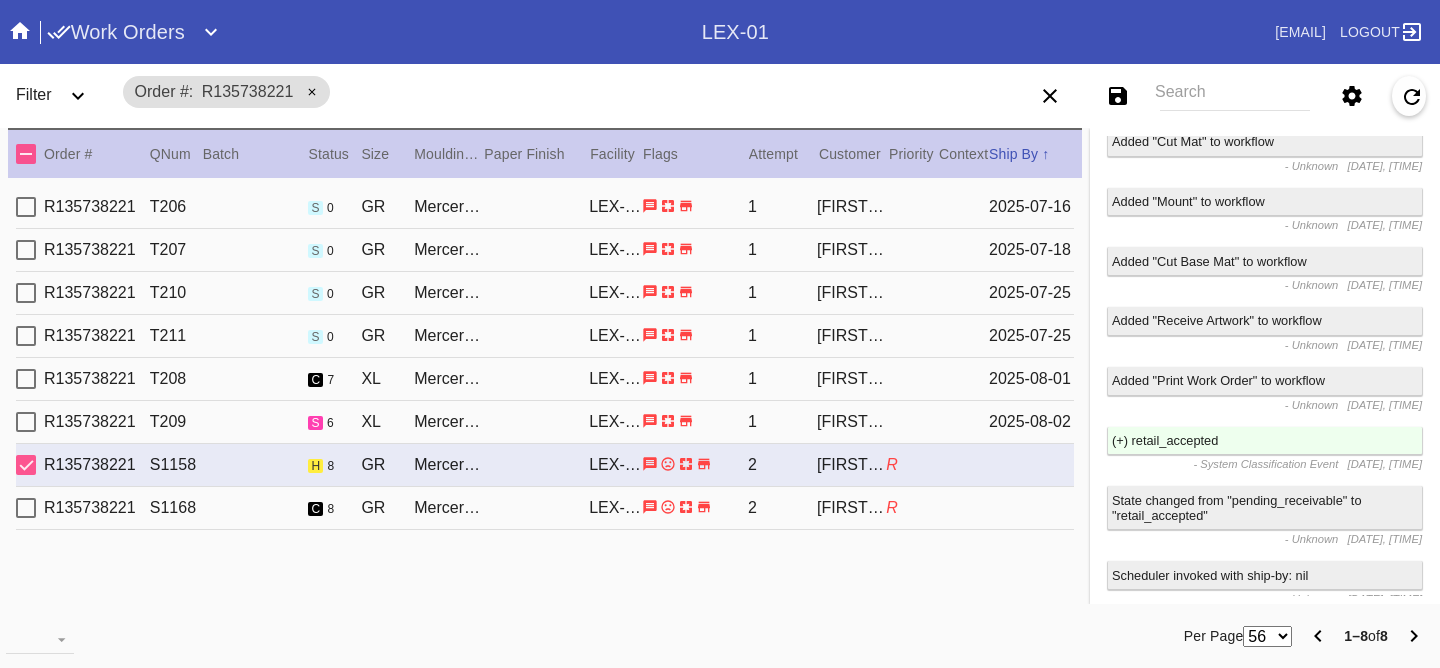 scroll, scrollTop: 2510, scrollLeft: 0, axis: vertical 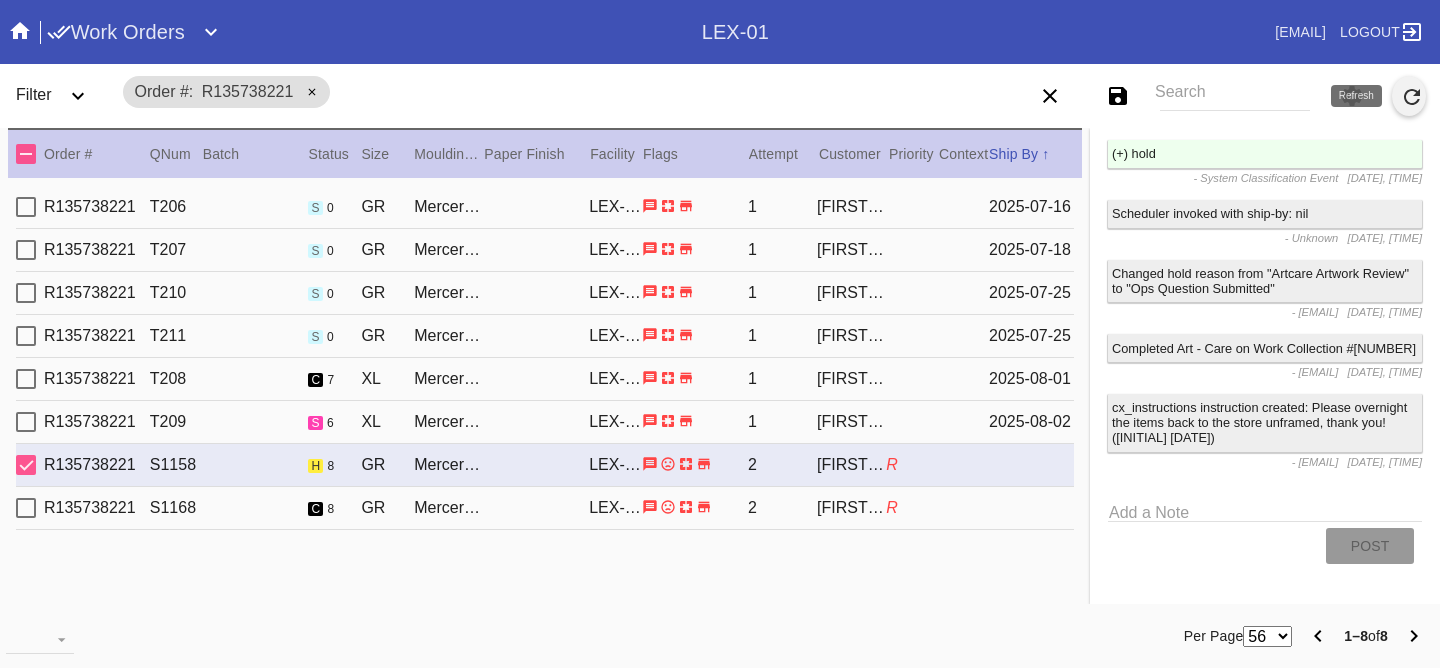 click at bounding box center [1409, 96] 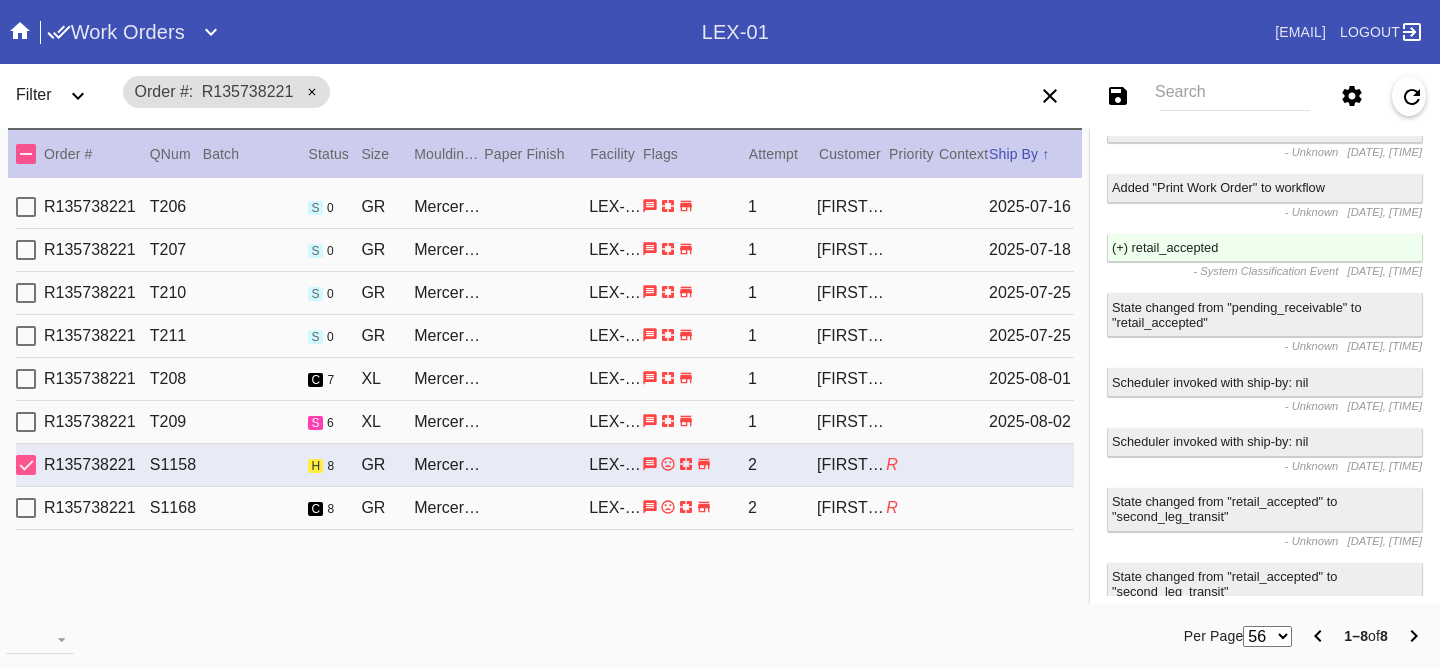 scroll, scrollTop: 0, scrollLeft: 0, axis: both 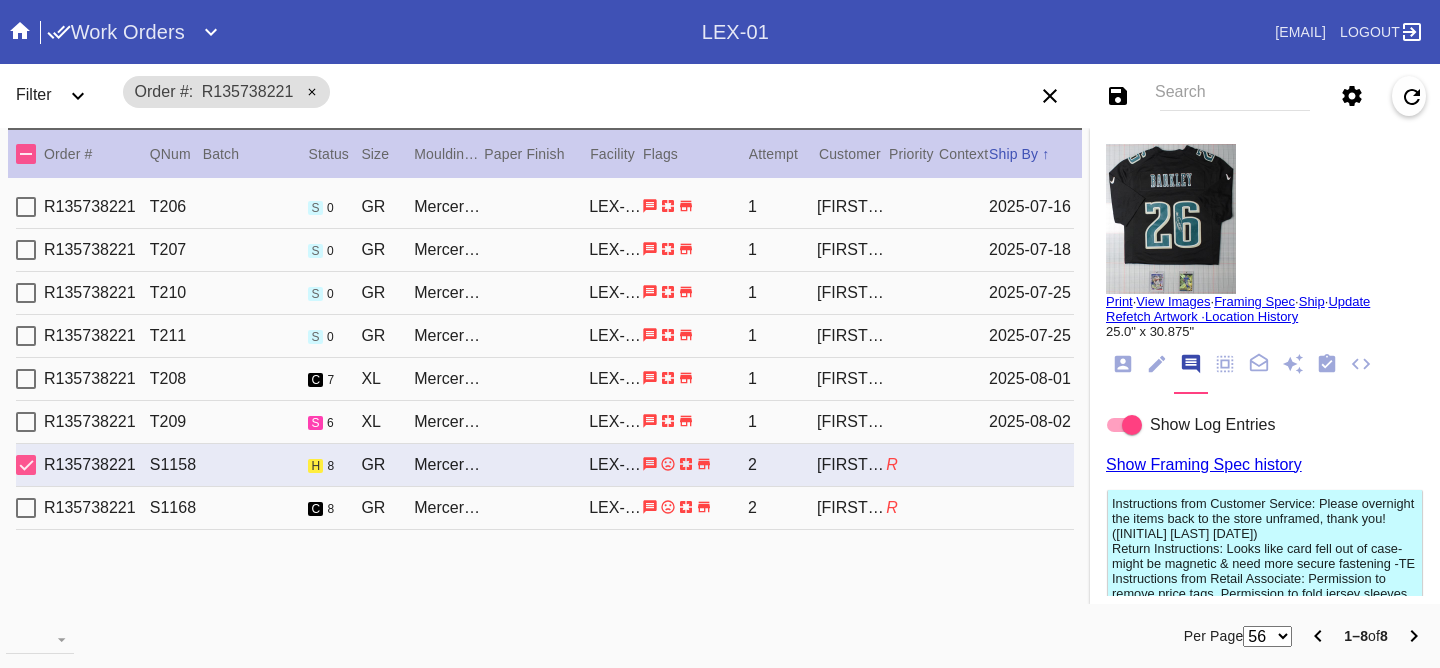 click 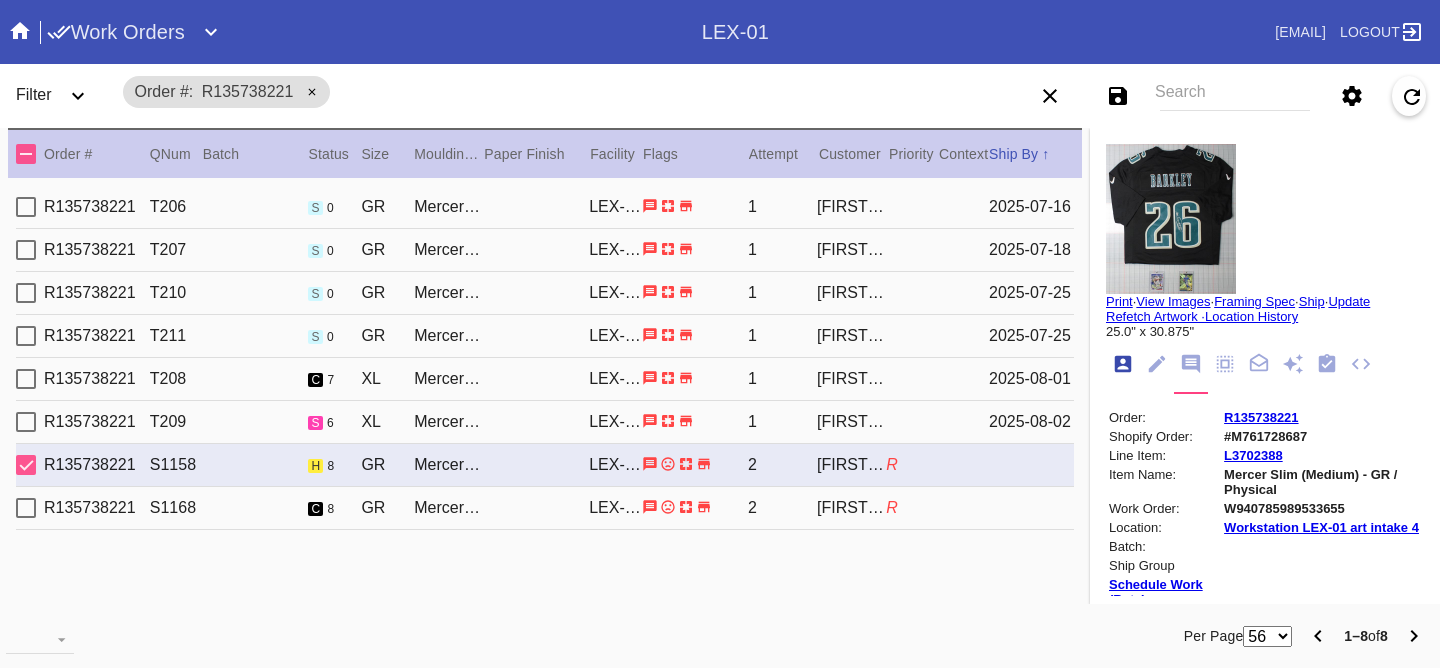 scroll, scrollTop: 24, scrollLeft: 0, axis: vertical 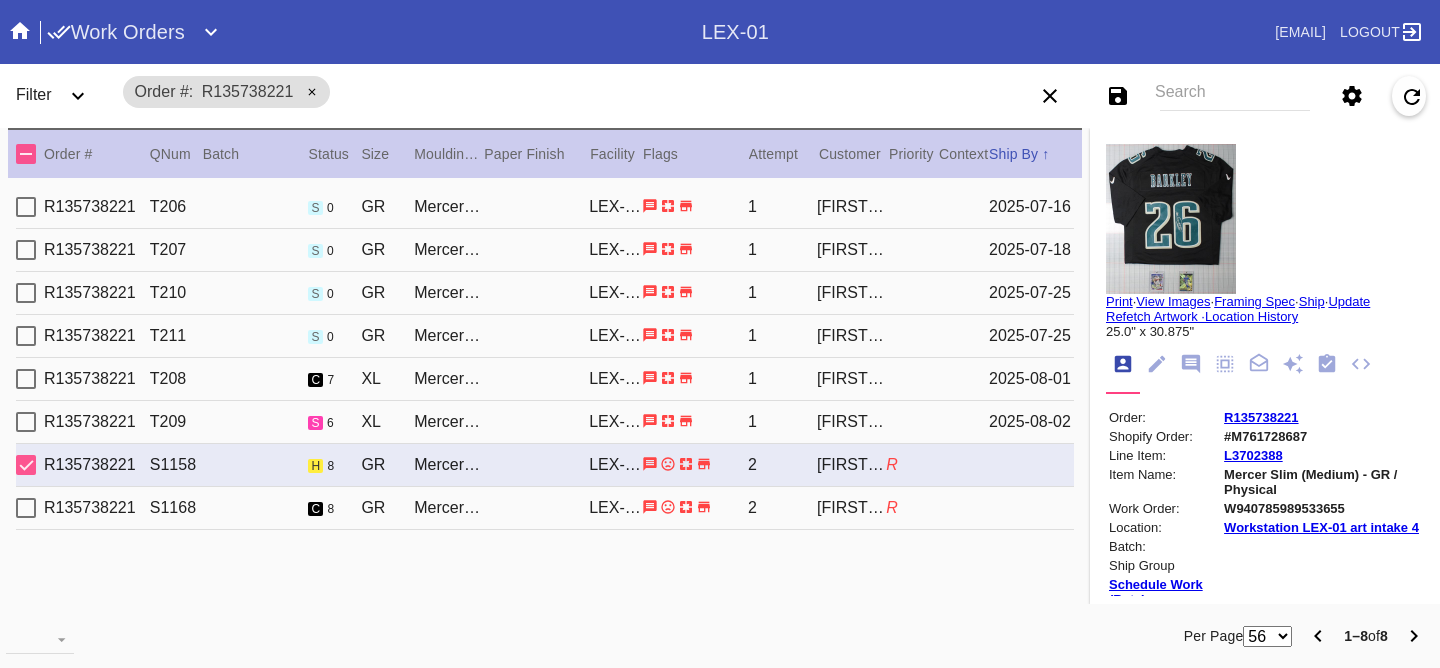 click on "R135738221 T209 s   6 XL Mercer Slim (Deep) / White LEX-01 1 Samantha Loria
2025-08-02" at bounding box center (545, 422) 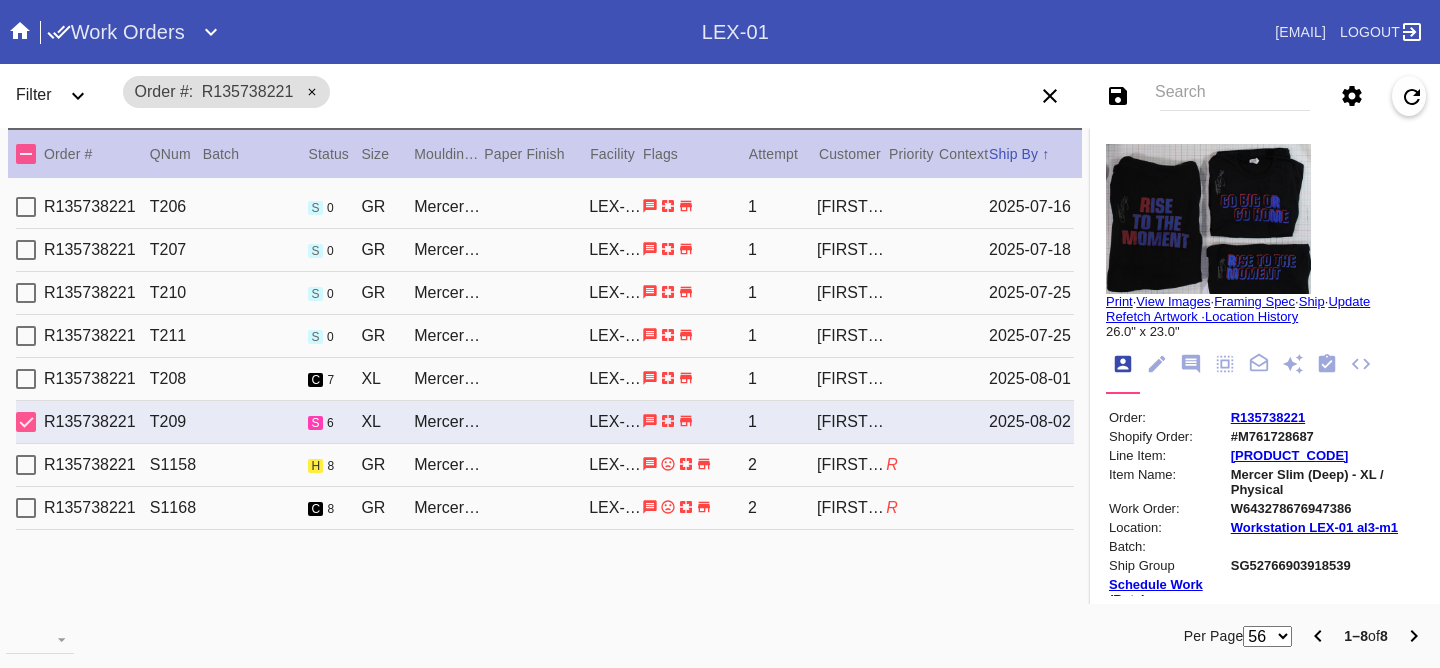 click on "R135738221 S1158 h   8 GR Mercer Slim (Medium) / White LEX-01 2 Samantha Loria
R" at bounding box center (545, 465) 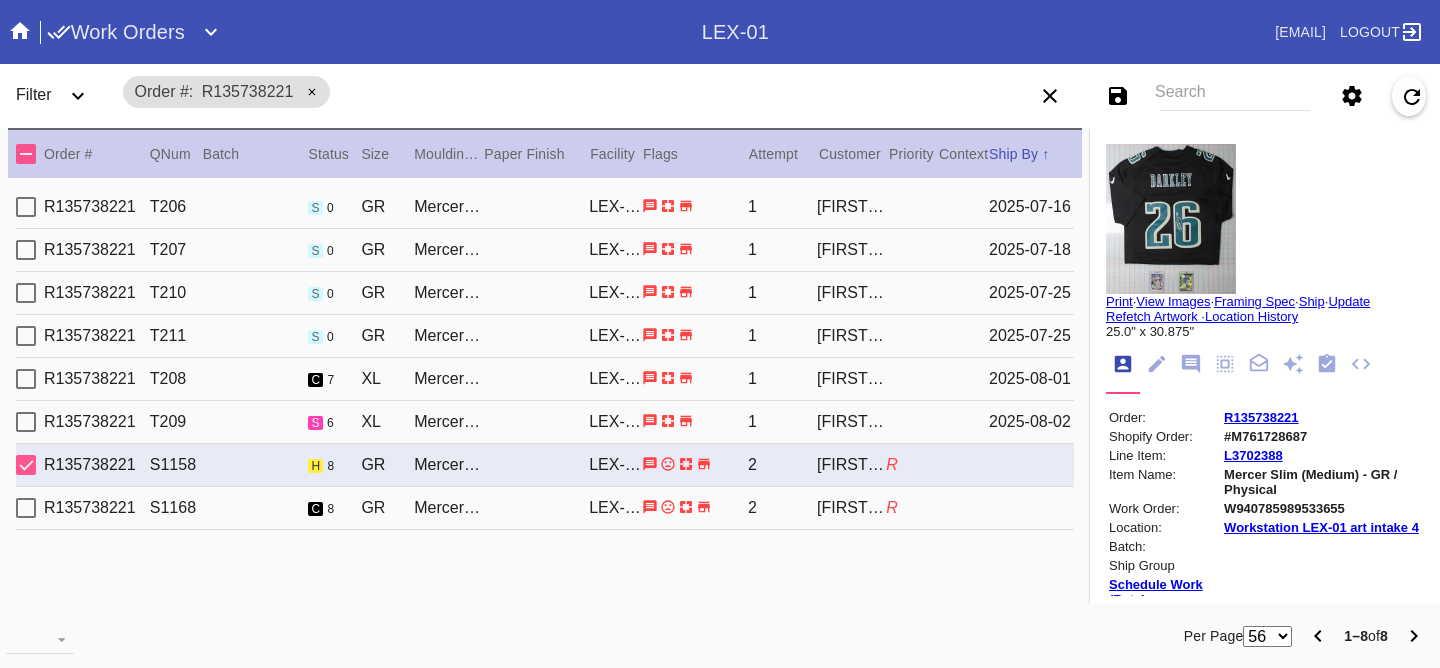 click on "R135738221 S1168 c   8 GR Mercer Slim (Medium) / White LEX-01 2 Samantha Loria
R" at bounding box center (545, 508) 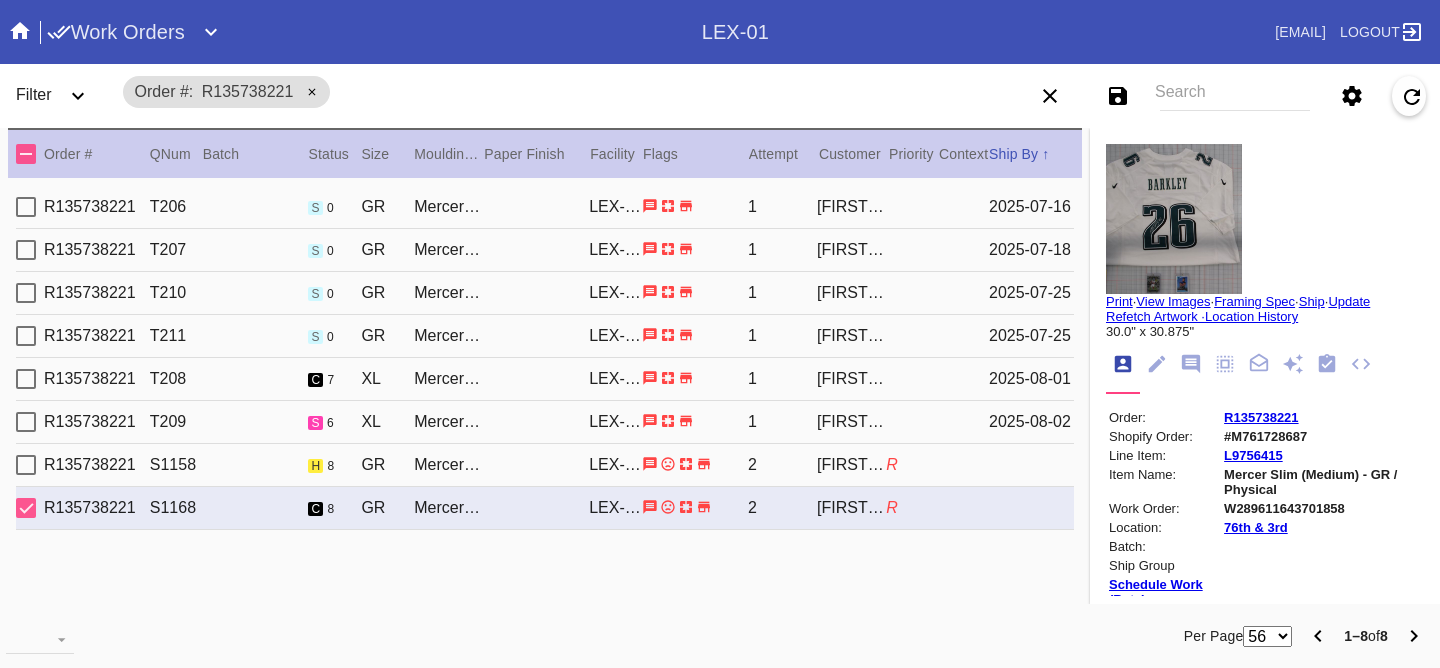 click on "R135738221 T208 c   7 XL Mercer Slim (Deep) / White LEX-01 1 Samantha Loria
2025-08-01" at bounding box center [545, 379] 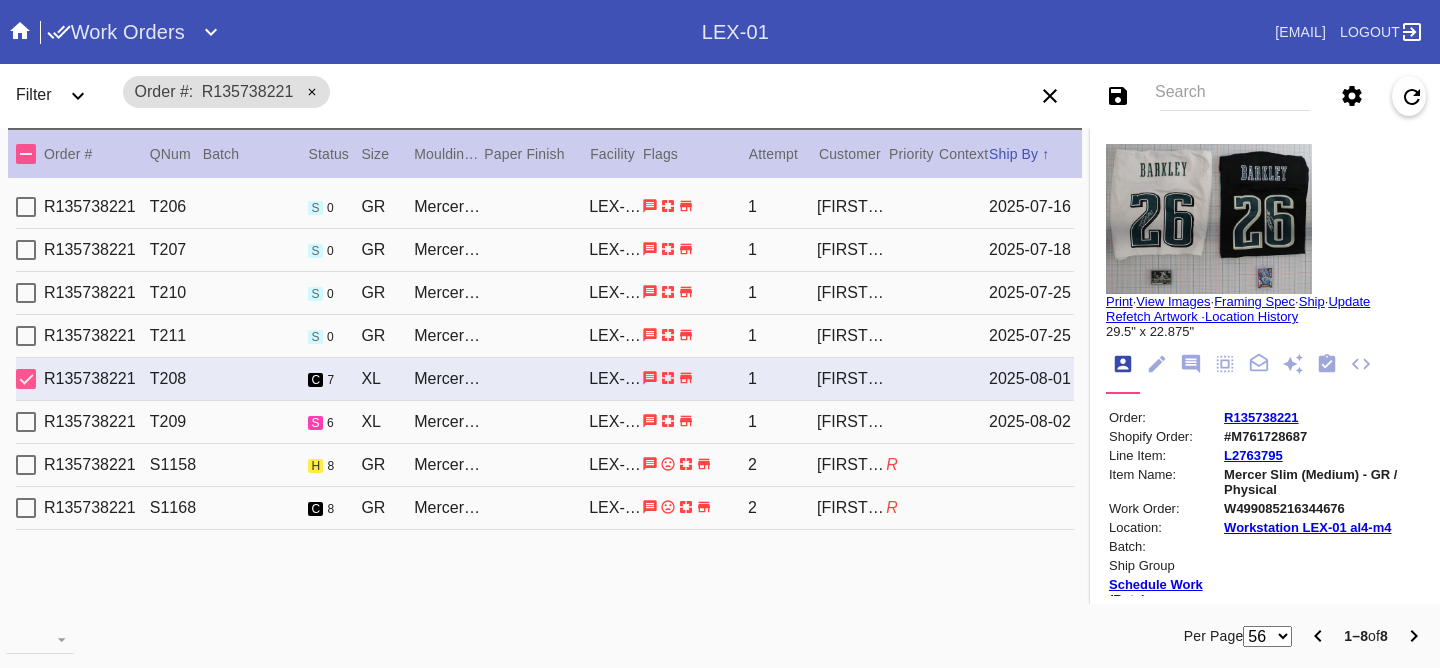 click on "R135738221 T209 s   6 XL Mercer Slim (Deep) / White LEX-01 1 Samantha Loria
2025-08-02" at bounding box center (545, 422) 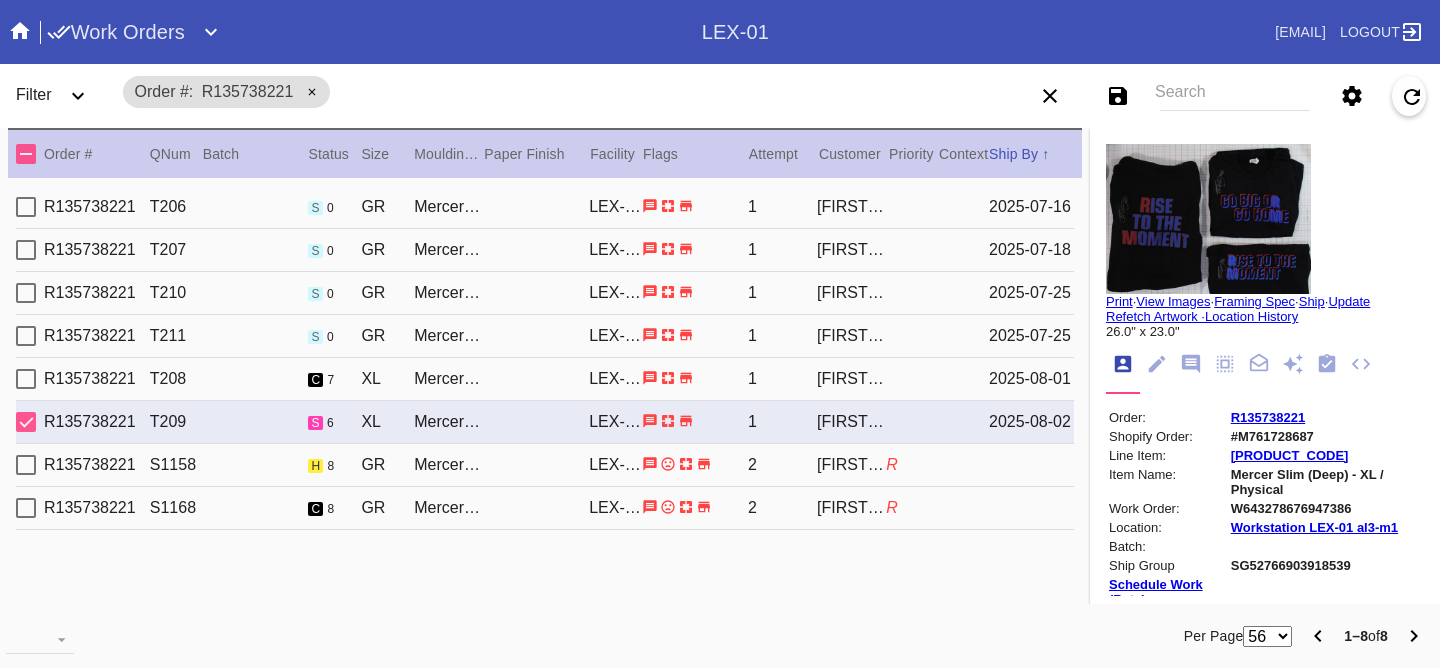 click on "R135738221 S1158 h   8 GR Mercer Slim (Medium) / White LEX-01 2 Samantha Loria
R" at bounding box center (545, 465) 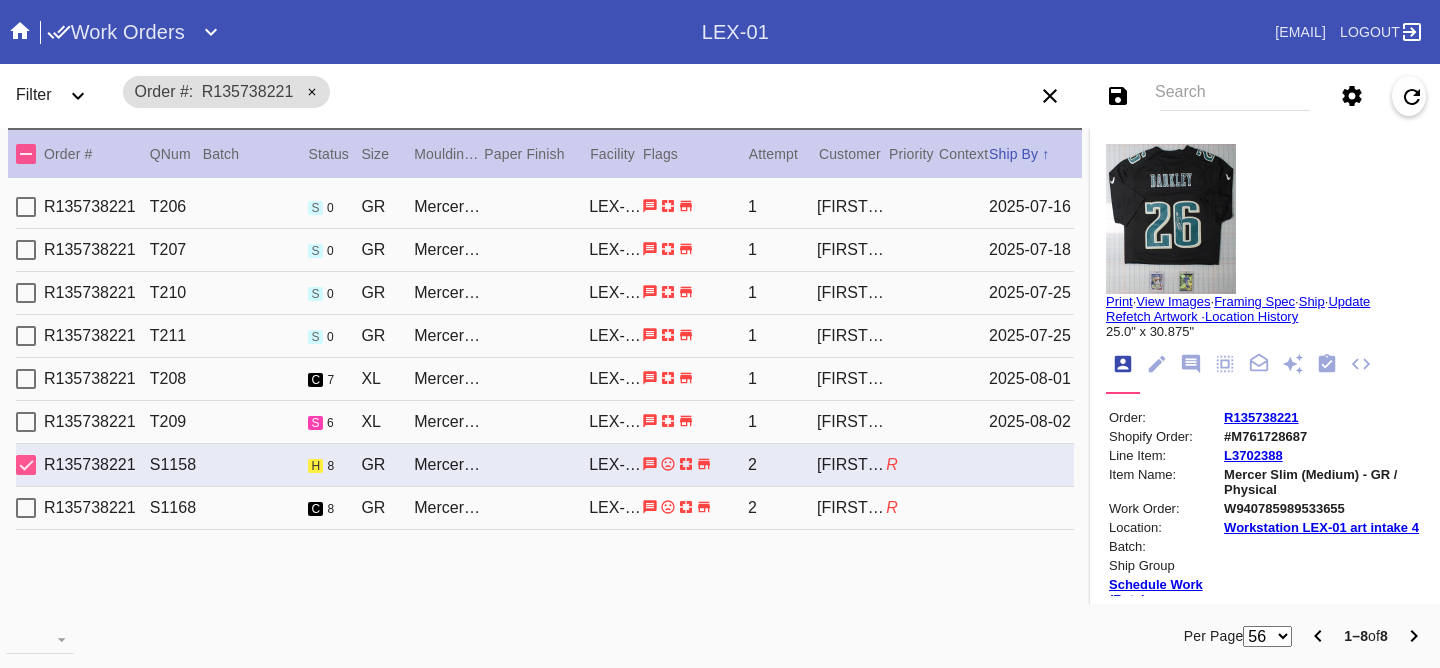 click on "R135738221 T209 s   6 XL Mercer Slim (Deep) / White LEX-01 1 Samantha Loria
2025-08-02" at bounding box center [545, 422] 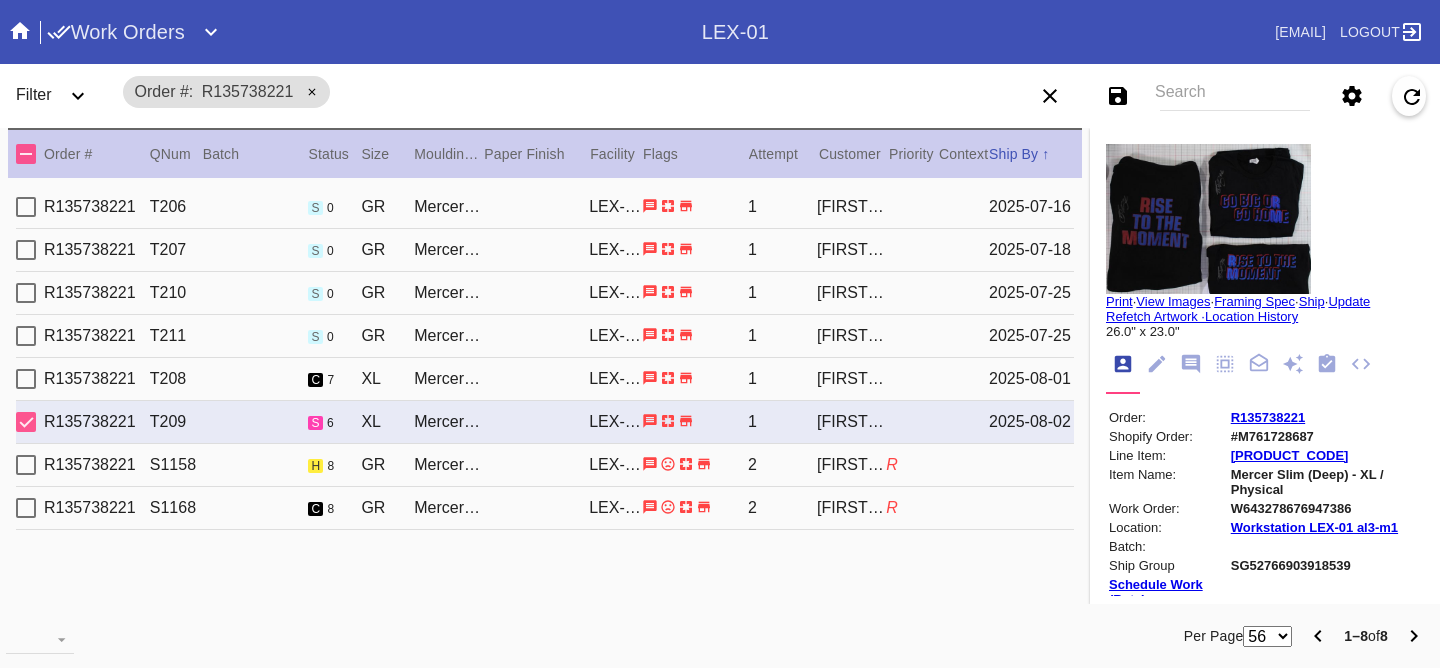 click on "R" at bounding box center (912, 465) 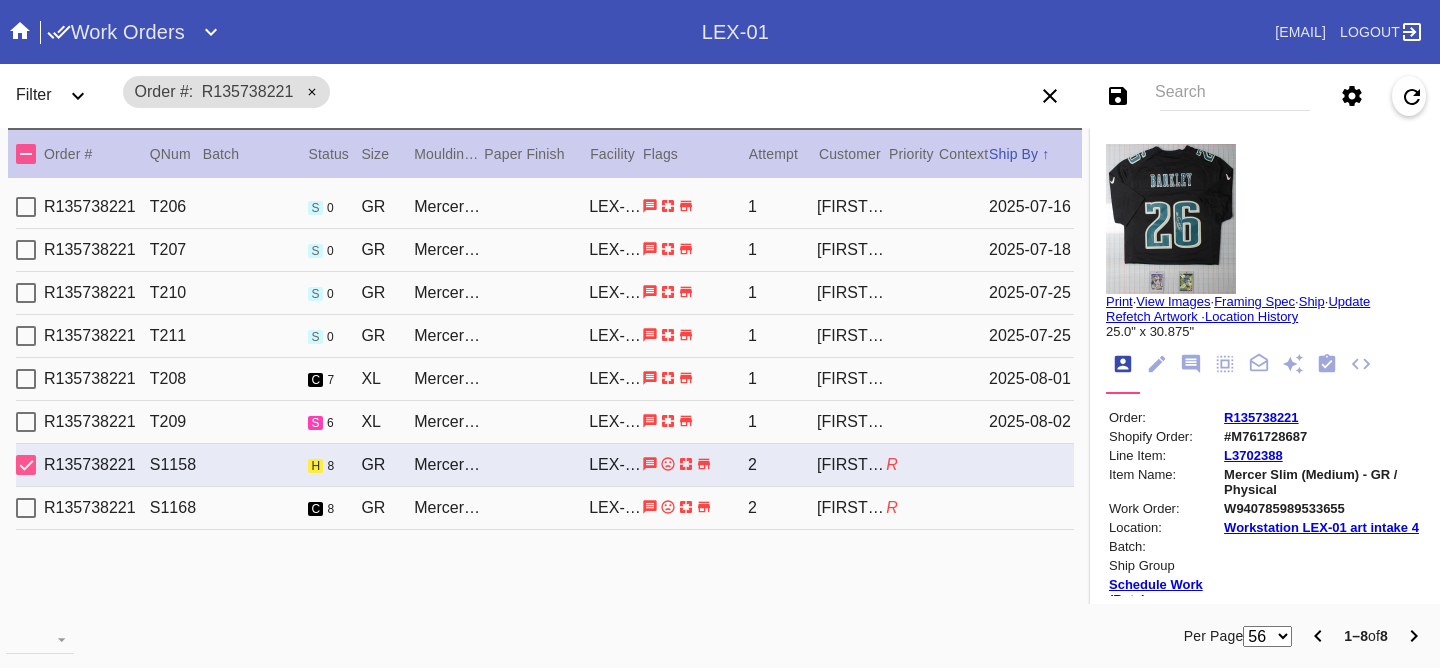 click on "R135738221 T209 s   6 XL Mercer Slim (Deep) / White LEX-01 1 Samantha Loria
2025-08-02" at bounding box center [545, 422] 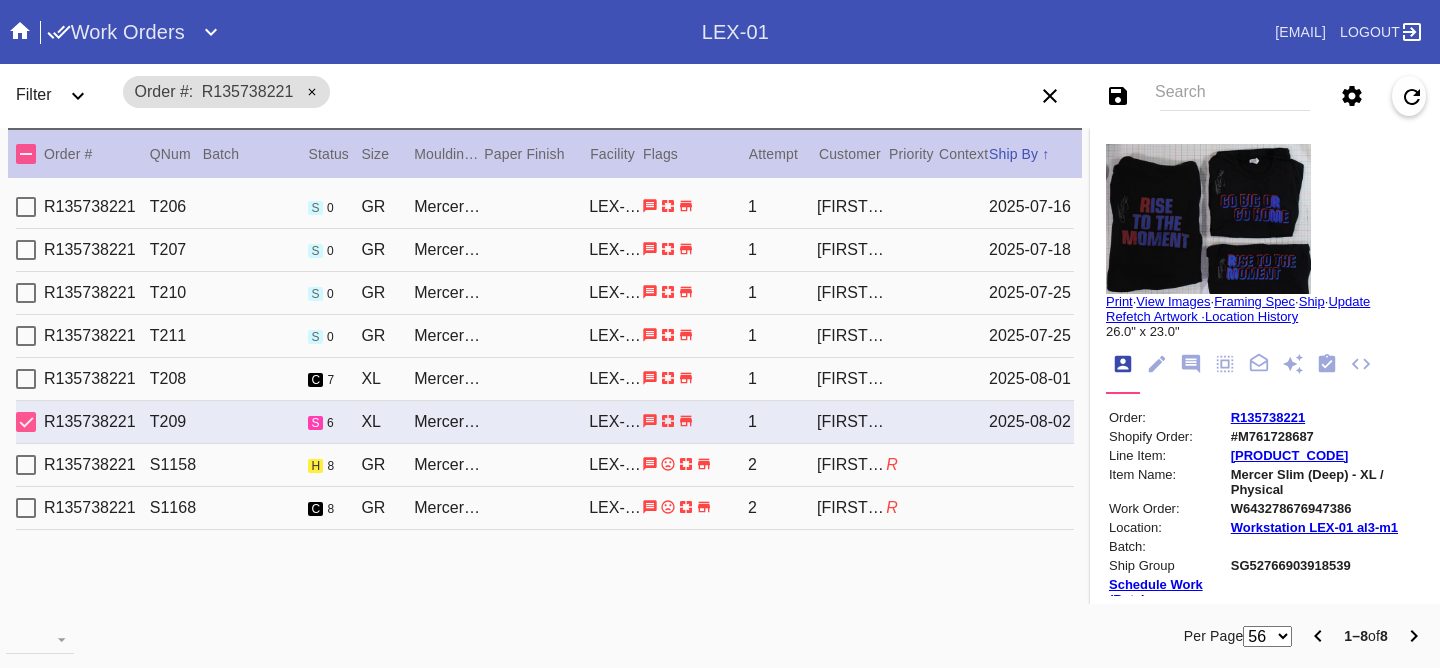 click on "W643278676947386" at bounding box center (1326, 508) 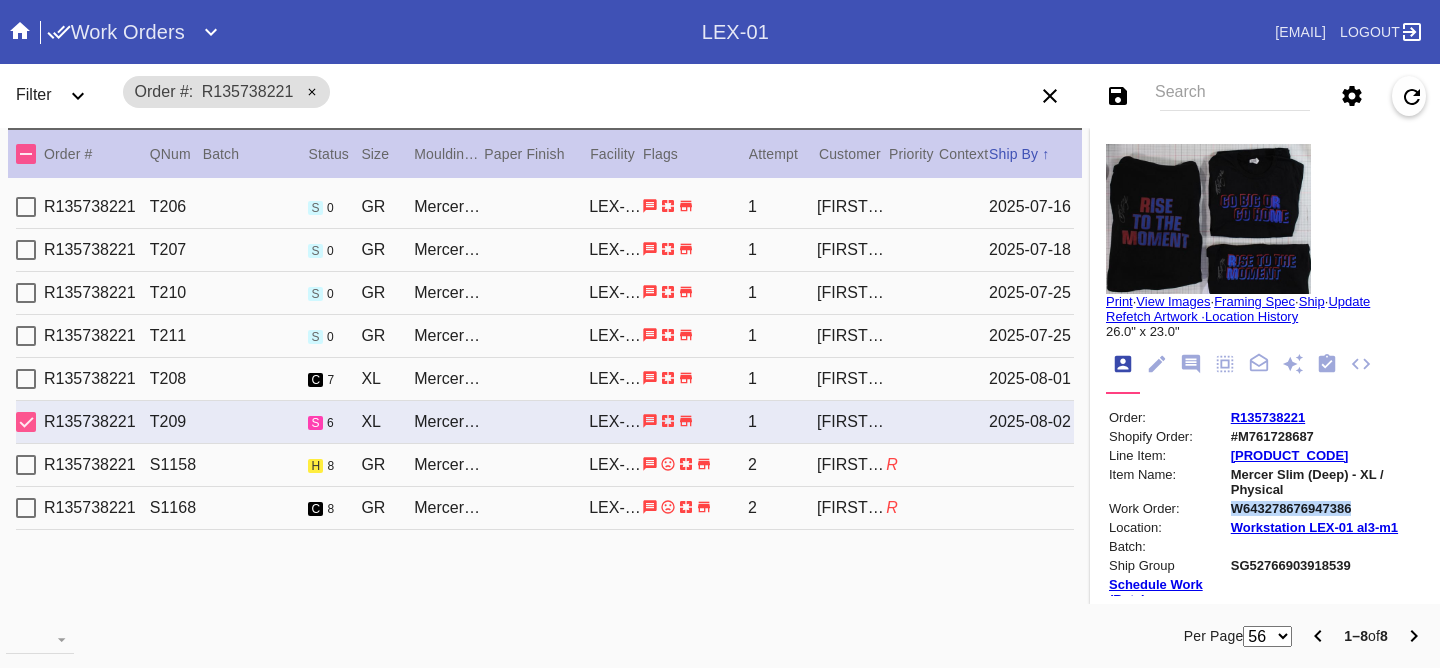 click on "W643278676947386" at bounding box center [1326, 508] 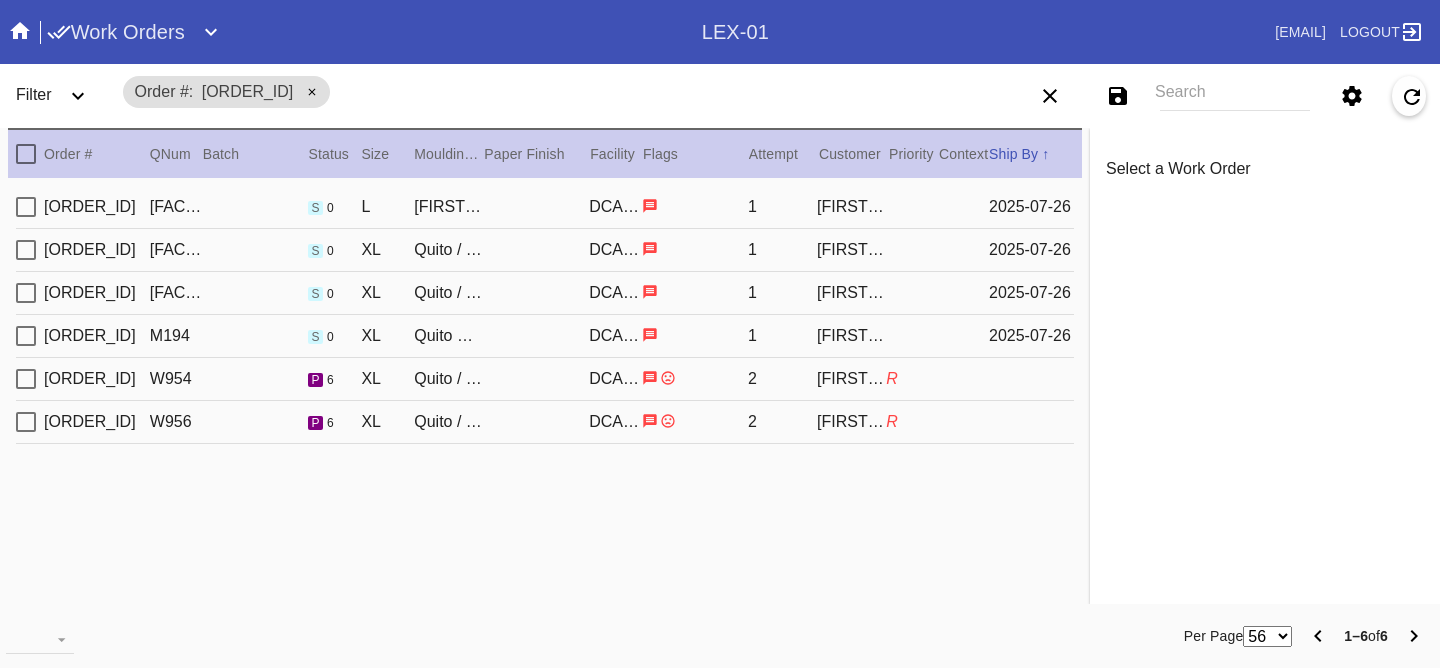 scroll, scrollTop: 0, scrollLeft: 0, axis: both 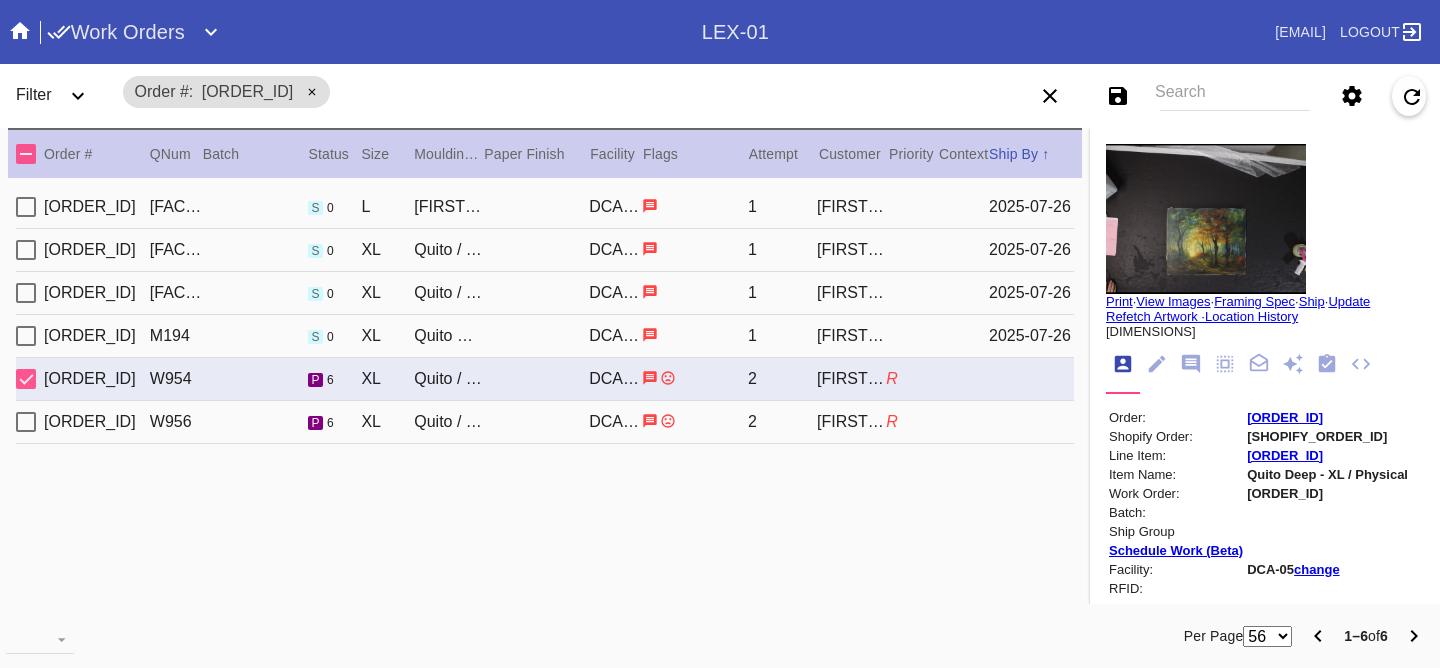 click on "R730913434 W956 p   6 XL Quito / Canvas DCA-05 2 Alexa Dupuis
R" at bounding box center (545, 422) 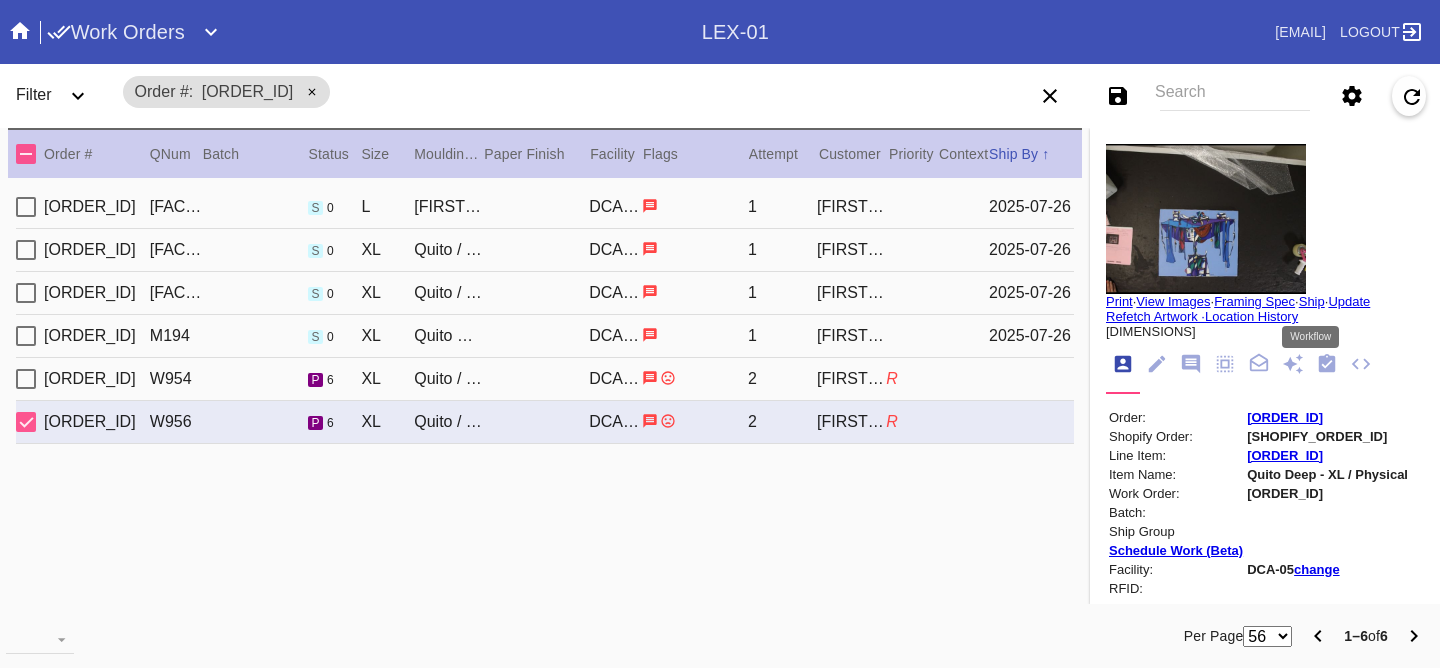 click 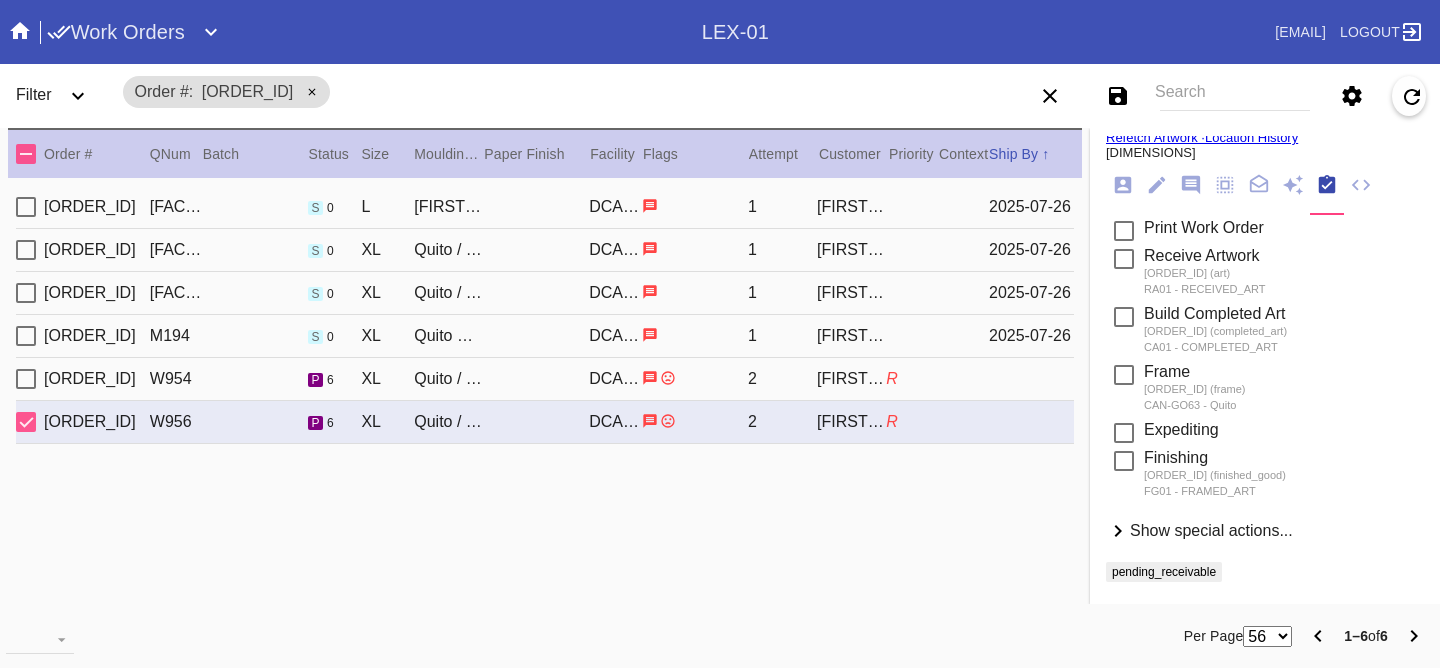 click on "Show special actions..." at bounding box center (1211, 530) 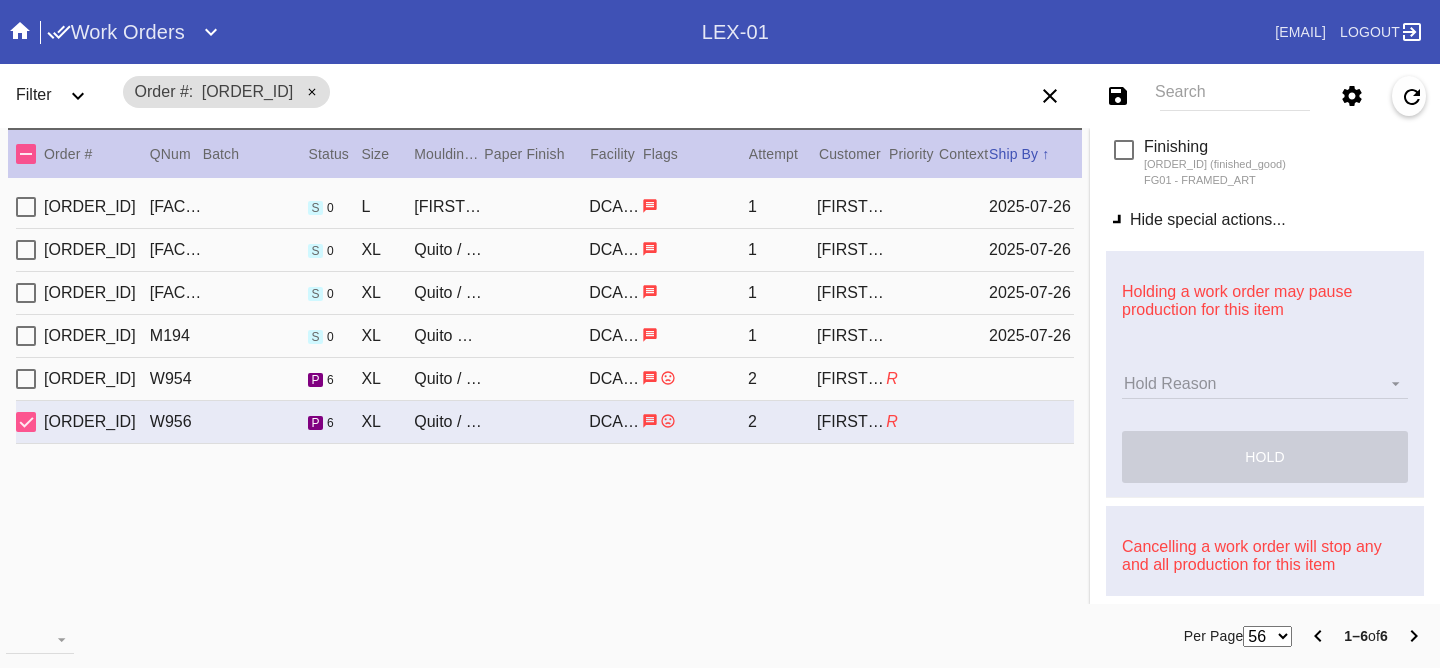 scroll, scrollTop: 700, scrollLeft: 0, axis: vertical 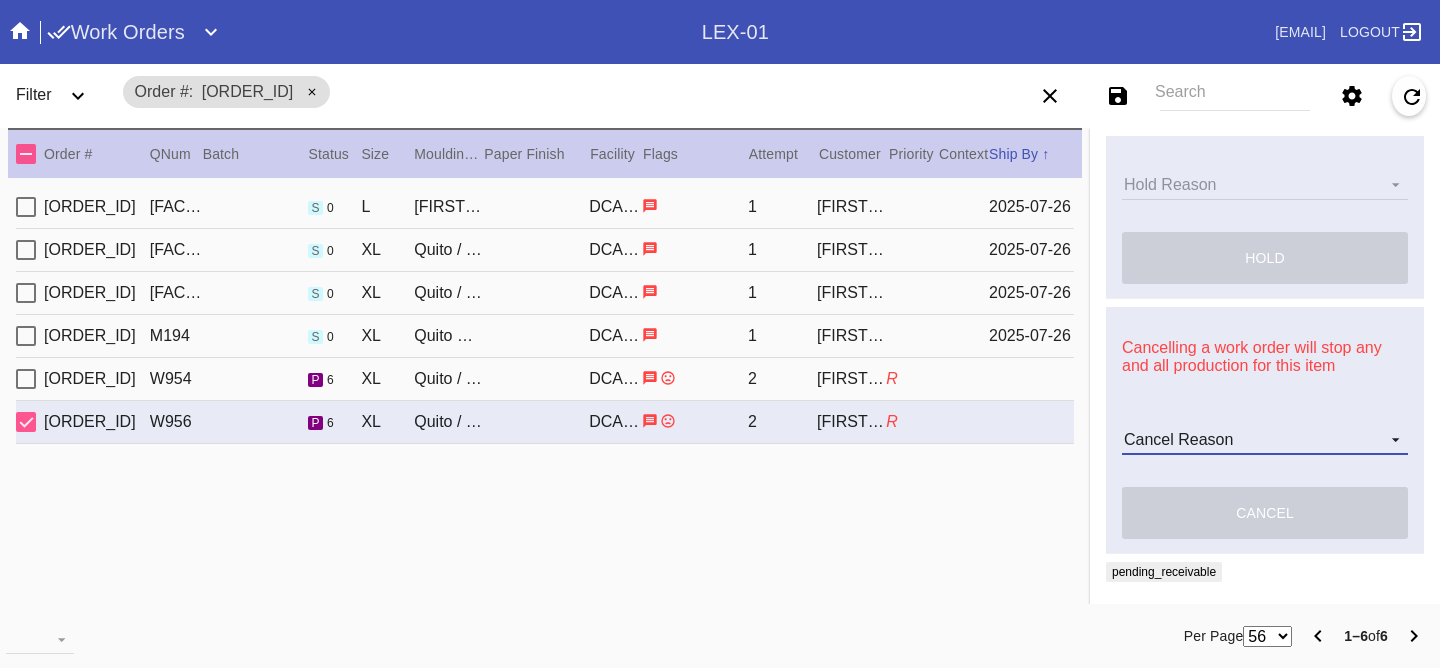 click on "Cancel Reason Customer mid-stream change: Accent mat addition Customer mid-stream change: Add frame stand Customer mid-stream change: Conveyance type change Customer mid-stream change: Designer's choice change Customer mid-stream change: Image change Customer mid-stream change: Mat width change Customer mid-stream change: Mounting type change Customer mid-stream change: Overnight shipping speed Customer mid-stream change: Personalized mat change Customer mid-stream change: Size change Framebridge Cancel: Frame kit not offered Framebridge Cancel: Material too delicate Framebridge Cancel: Material too heavy Framebridge Cancel: Mounting type not offered Framebridge Cancel: Not necessary Framebridge Cancel: Oversize piece Framebridge Cancel: Piece too thick (shadowbox) Framebridge Cancel: Print quality Framebridge Cancel: Turn buttons not offered Other: Customer changed mind Other: Lost/Damaged art - no replacement available Other: Lost/Damaged art - no replacement desired" at bounding box center (1265, 440) 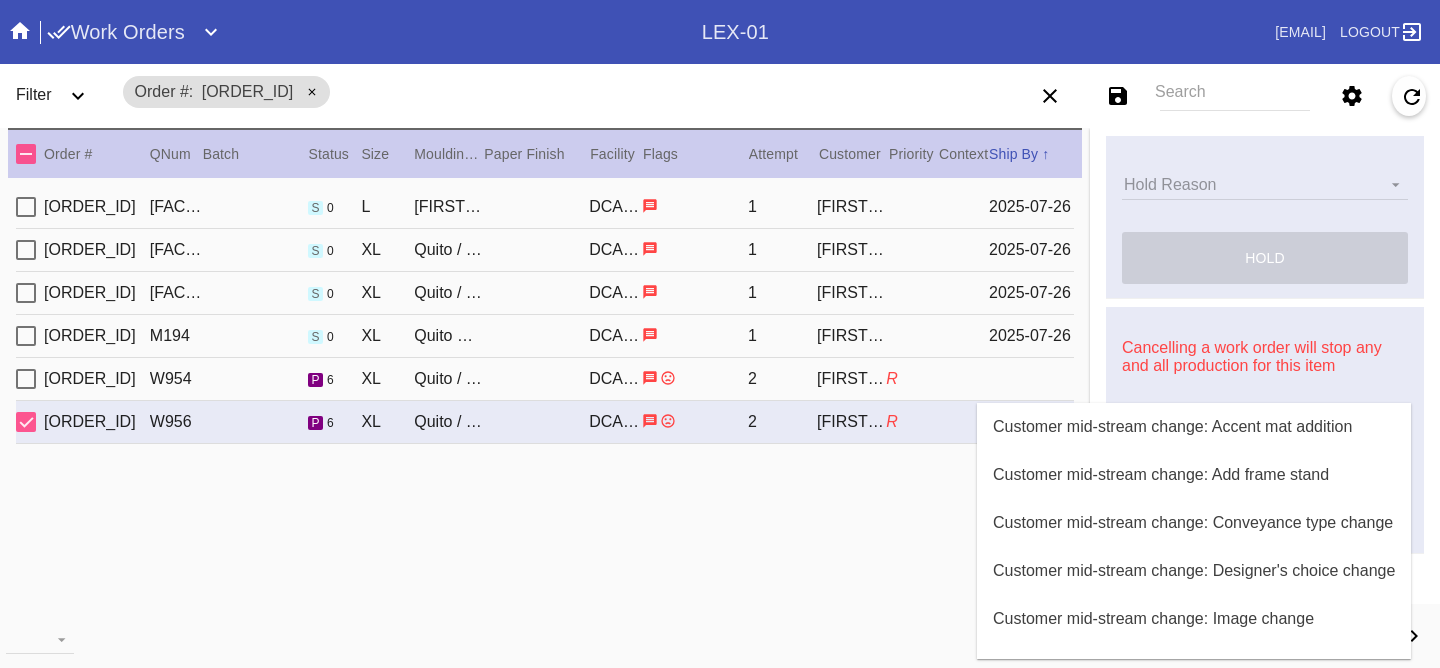 scroll, scrollTop: 800, scrollLeft: 0, axis: vertical 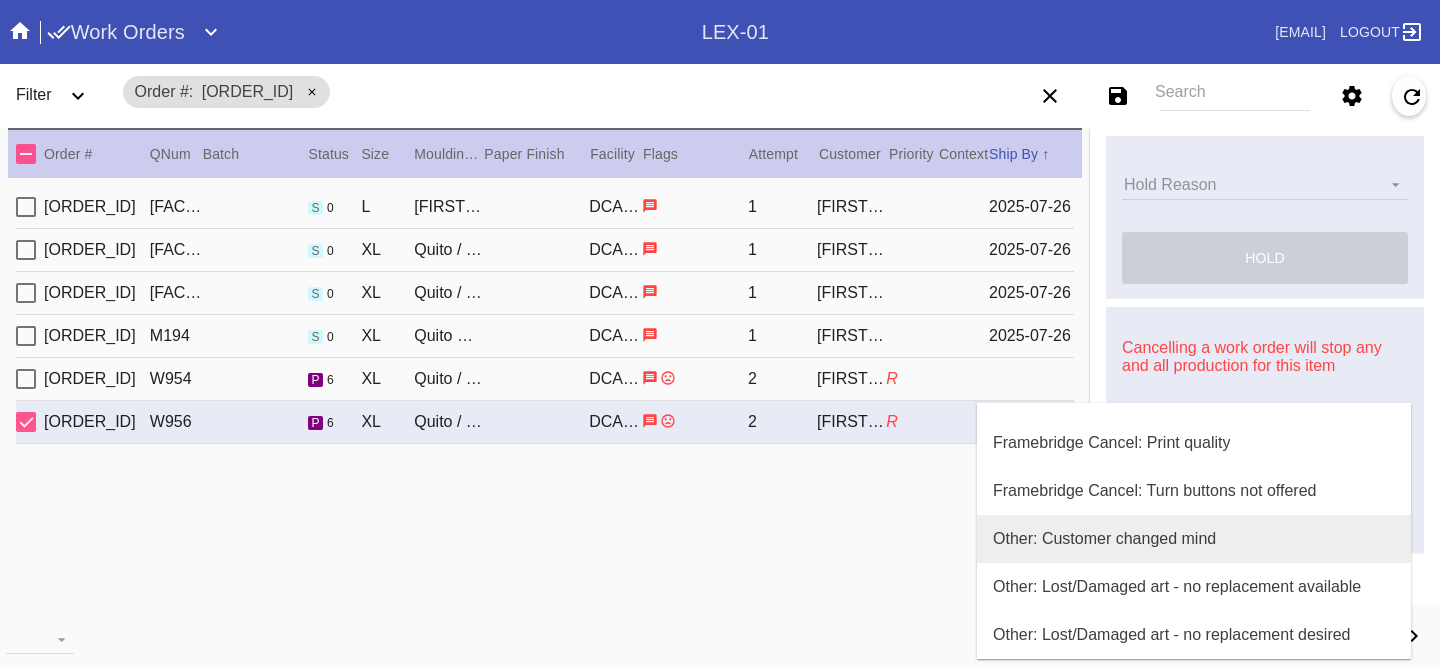 click on "Other: Customer changed mind" at bounding box center (1194, 539) 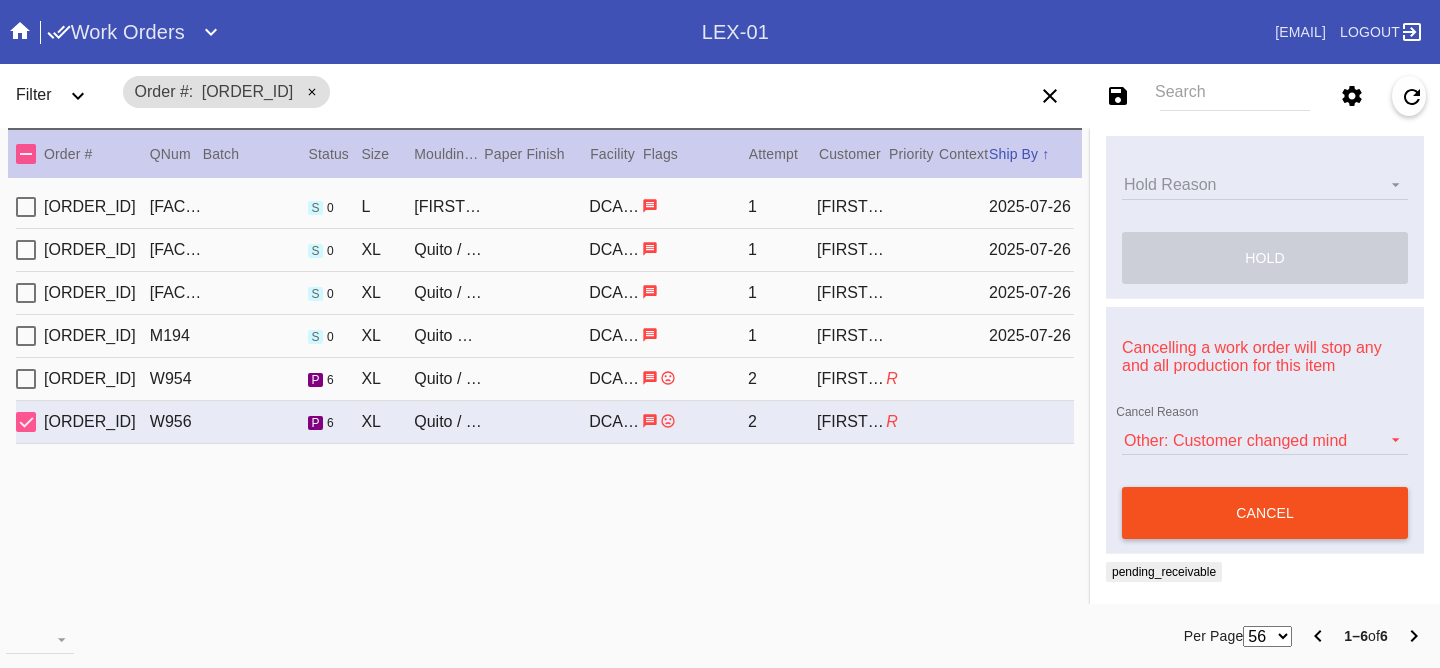 click on "cancel" at bounding box center [1265, 513] 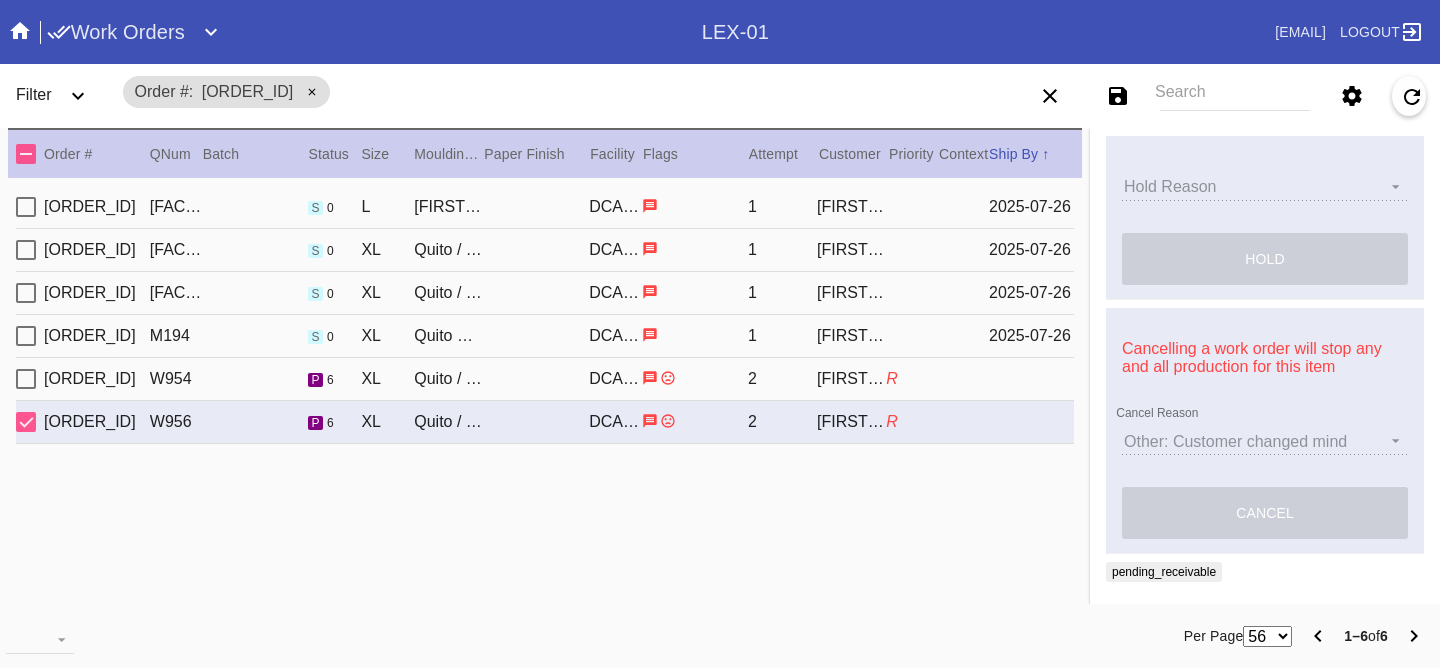 scroll, scrollTop: 698, scrollLeft: 0, axis: vertical 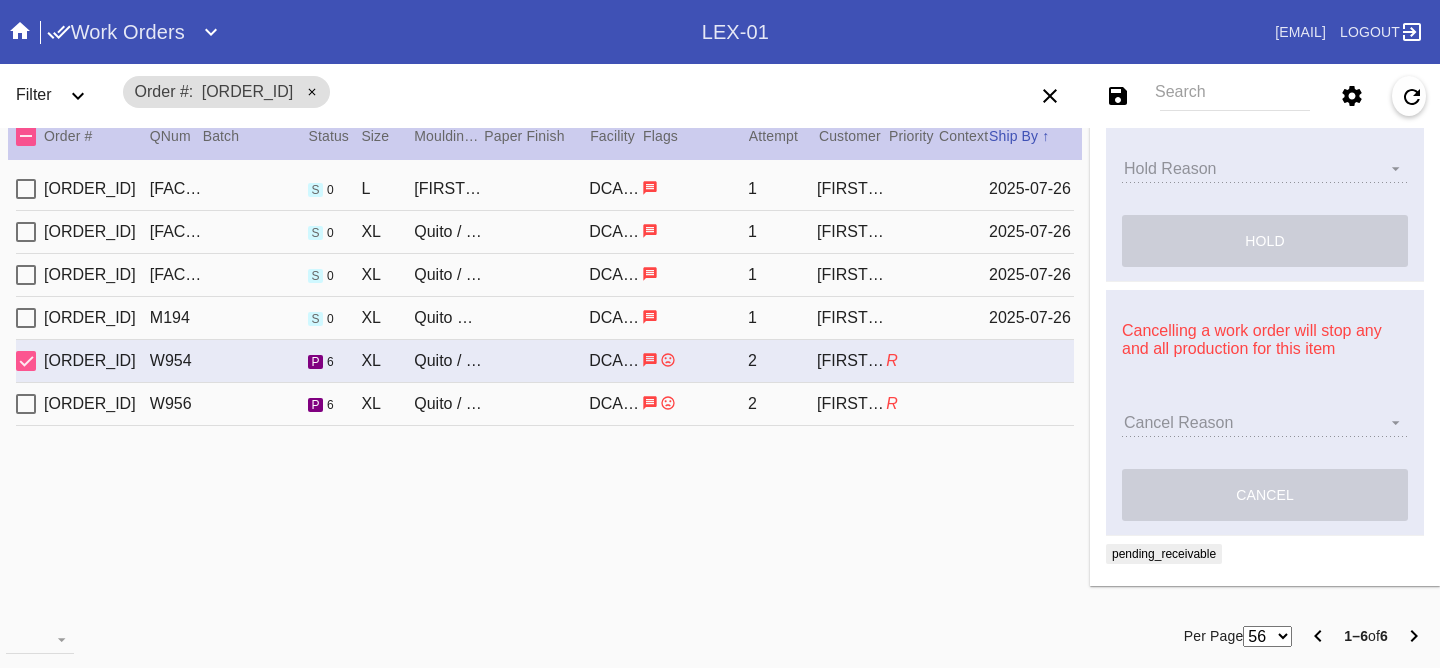 click on "Cancel Reason" at bounding box center (1265, 422) 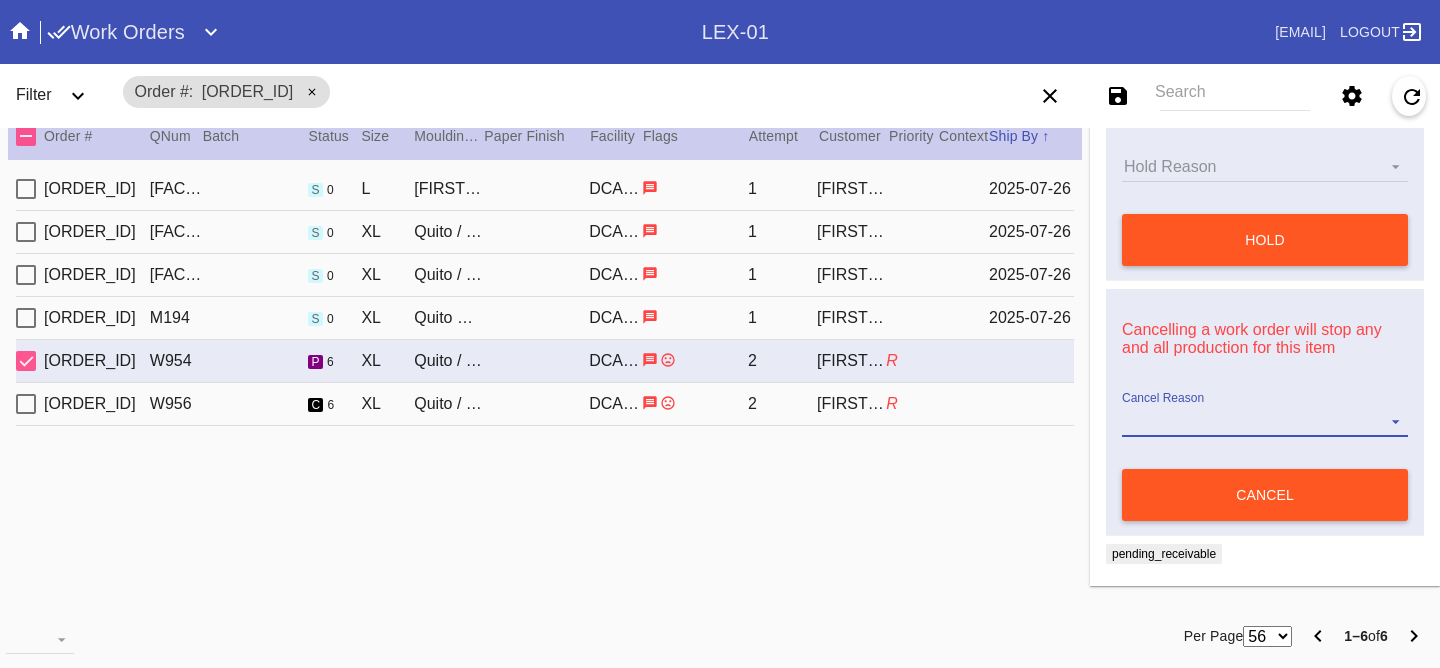 click on "Cancel Reason" at bounding box center [1265, 422] 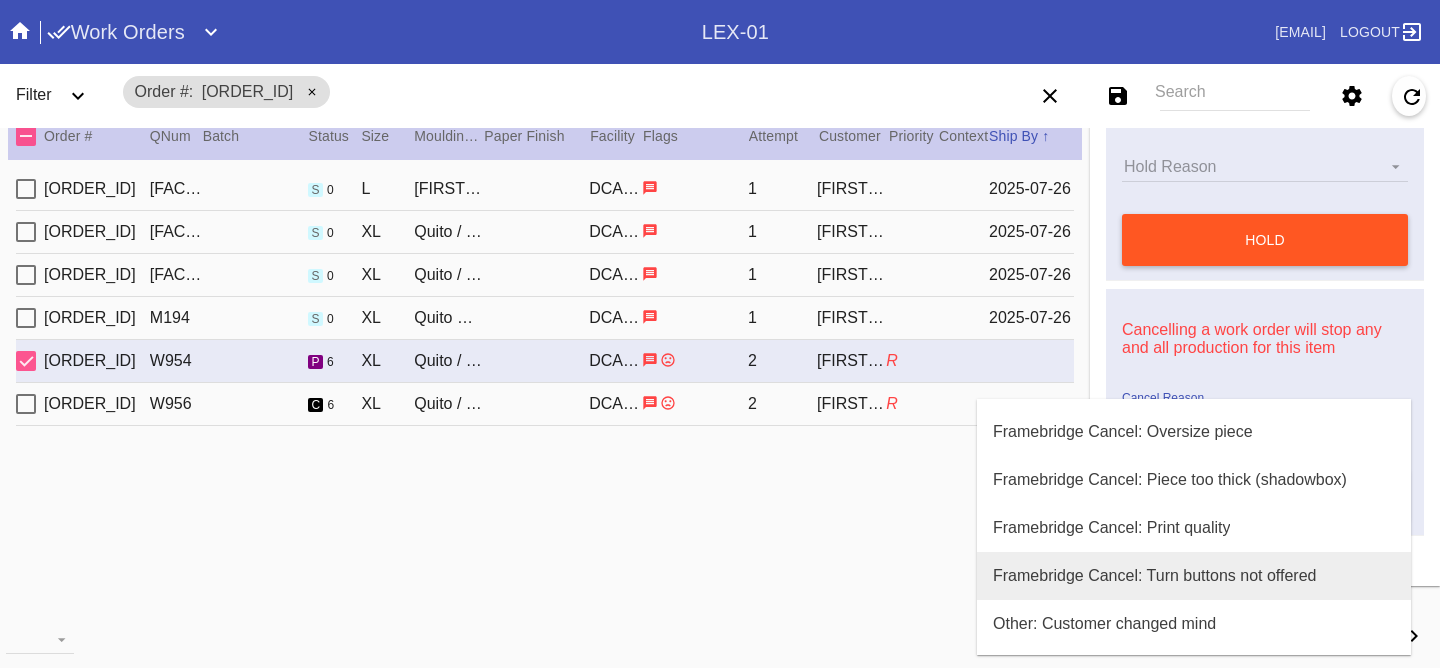 scroll, scrollTop: 800, scrollLeft: 0, axis: vertical 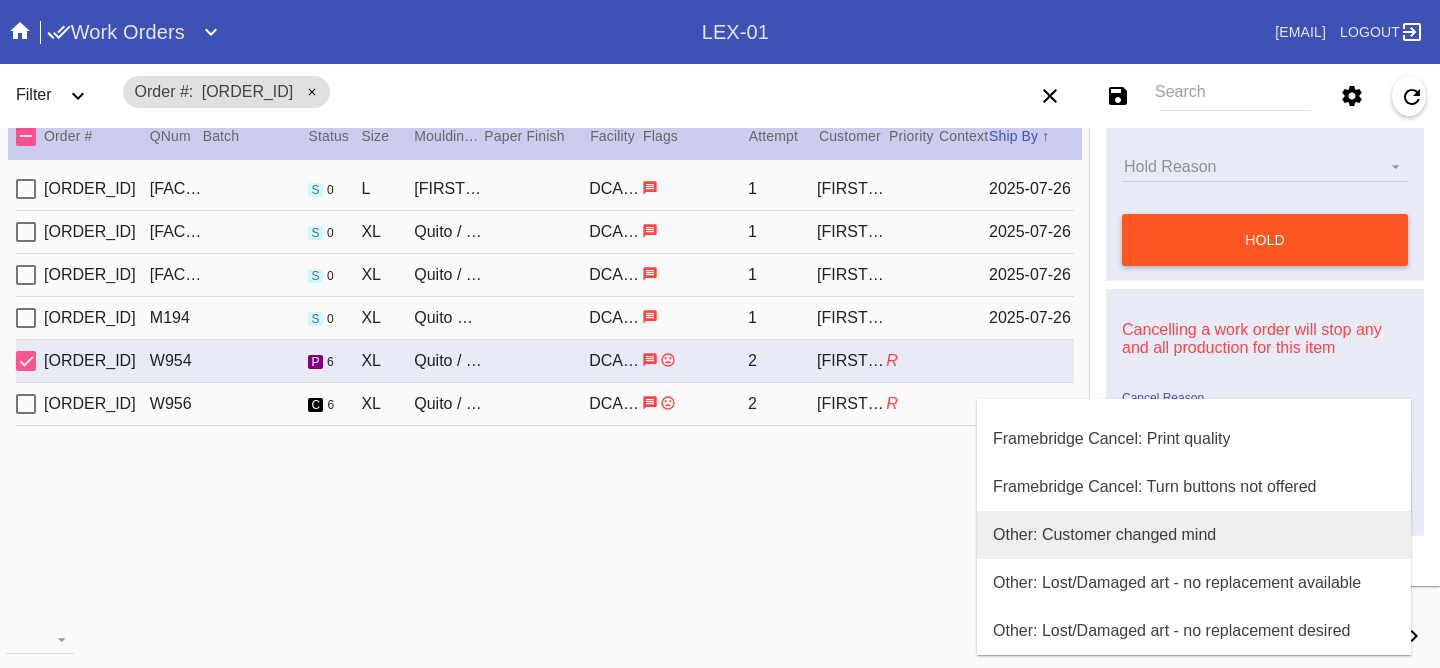 click on "Other: Customer changed mind" at bounding box center [1194, 535] 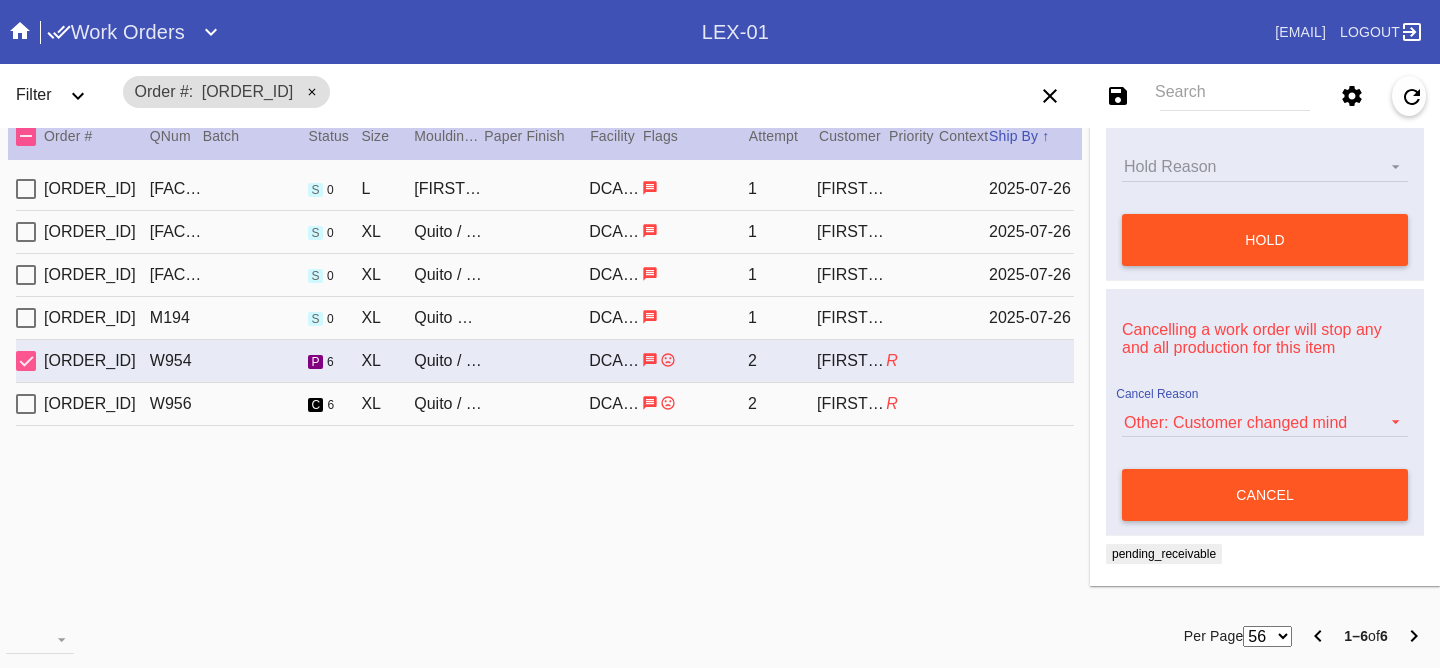 click on "Cancelling a work order will stop any and all production for this item Cancel Reason Other: Customer changed mind cancel" at bounding box center (1265, 412) 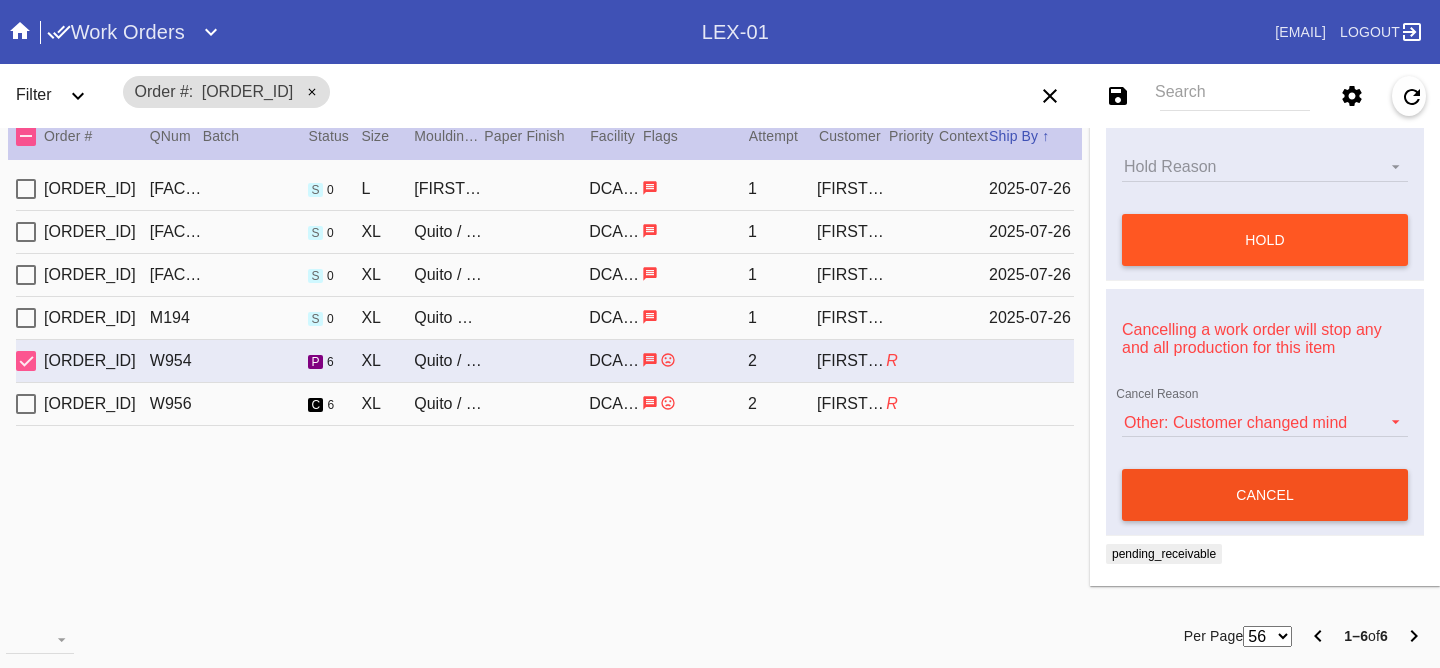 click on "cancel" at bounding box center [1265, 495] 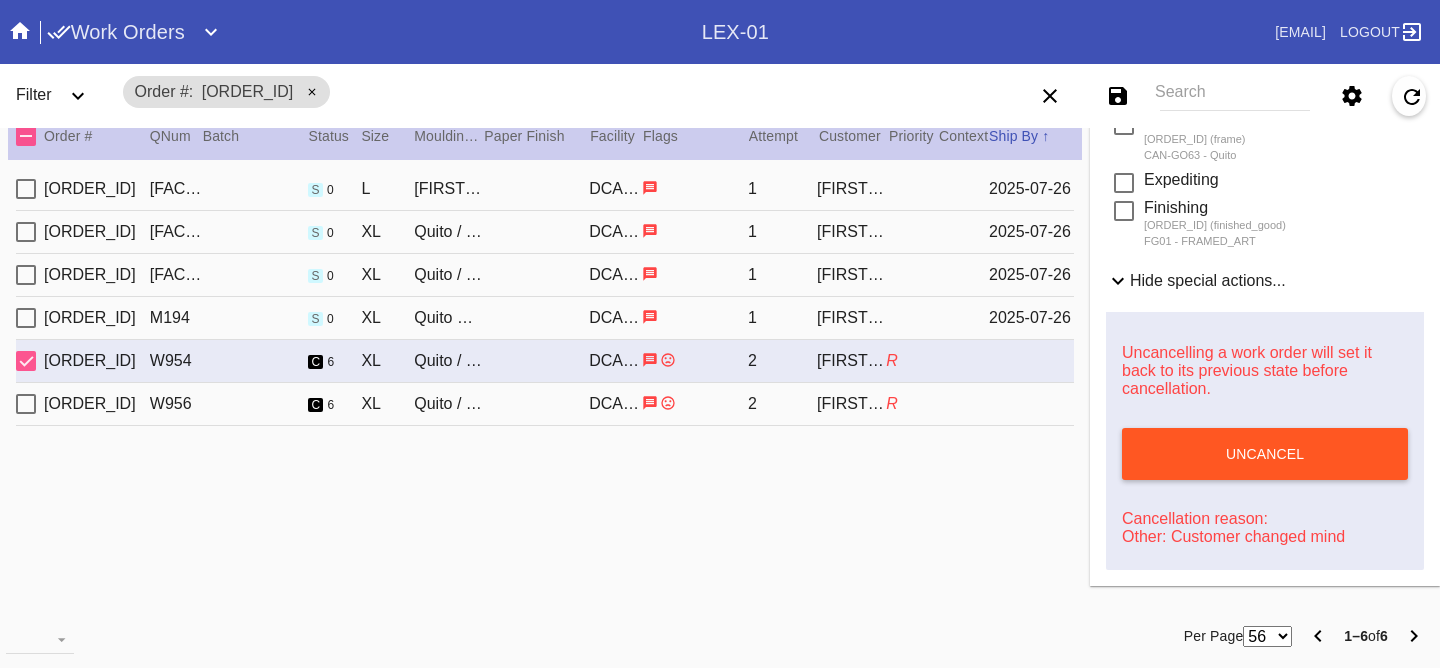 scroll, scrollTop: 422, scrollLeft: 0, axis: vertical 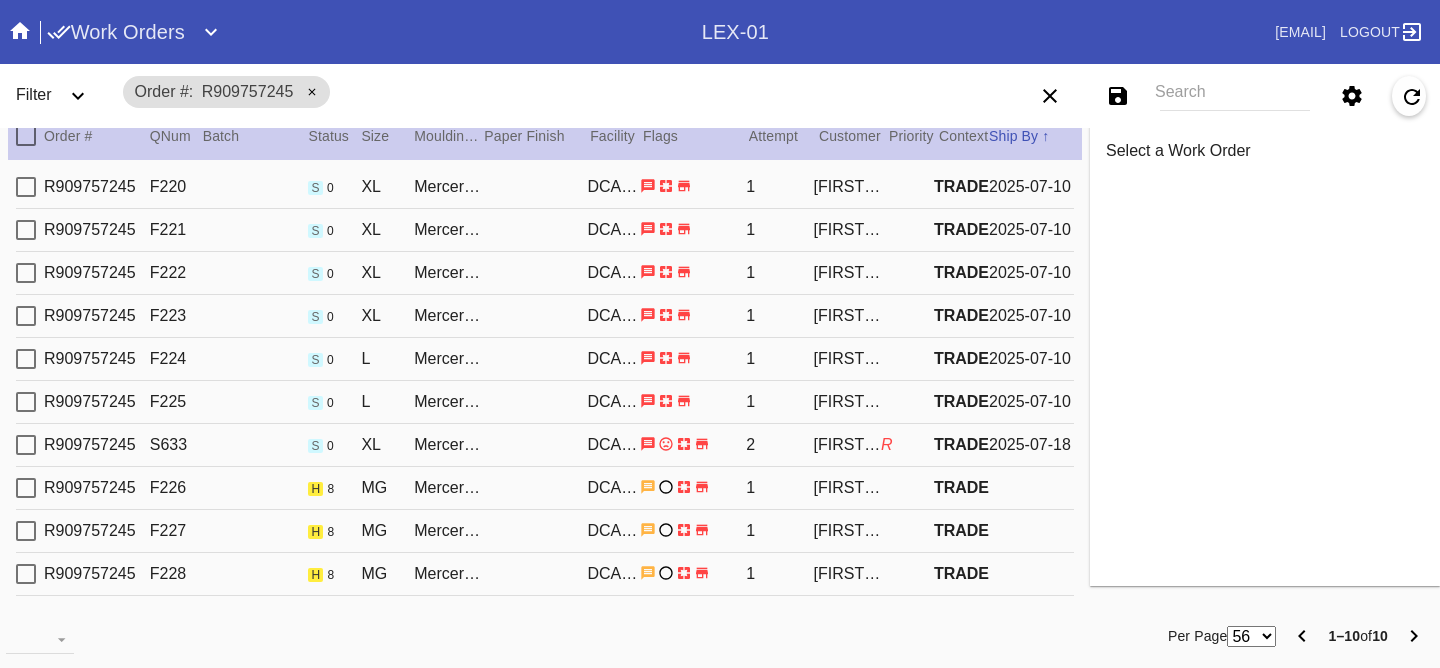 click on "TRADE" at bounding box center [961, 487] 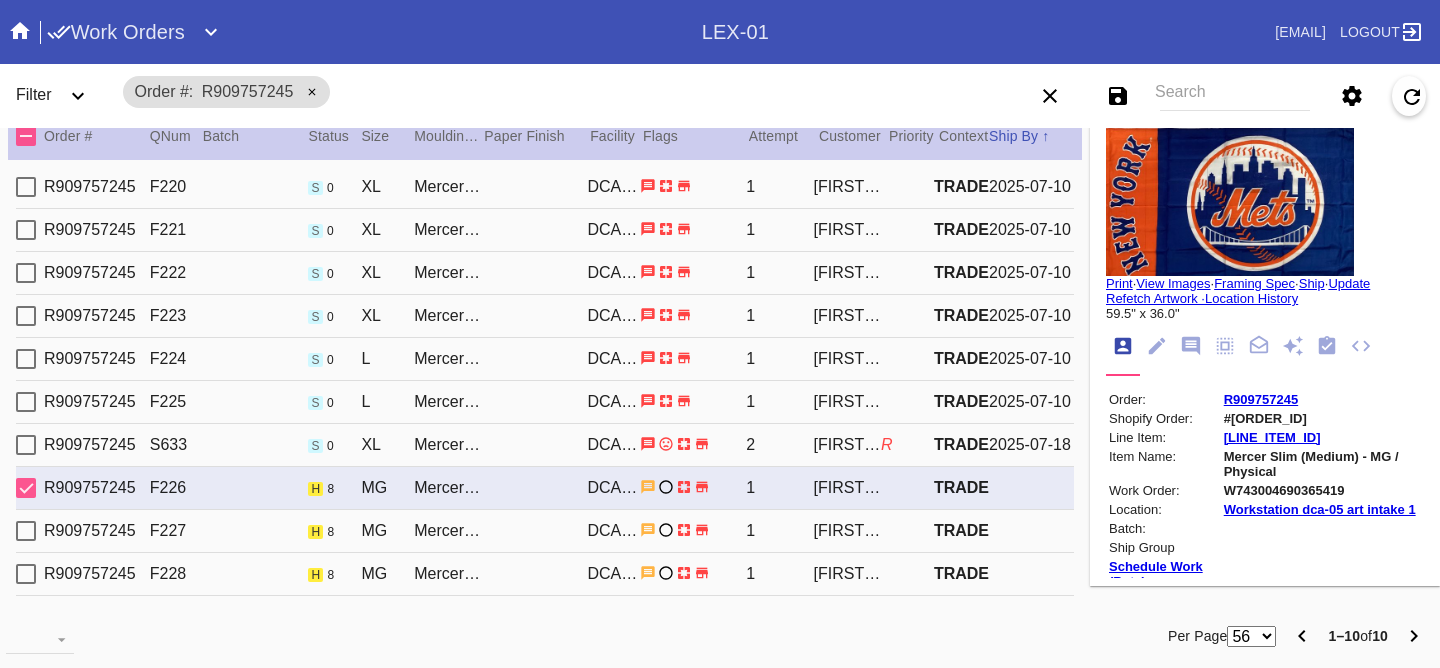 click 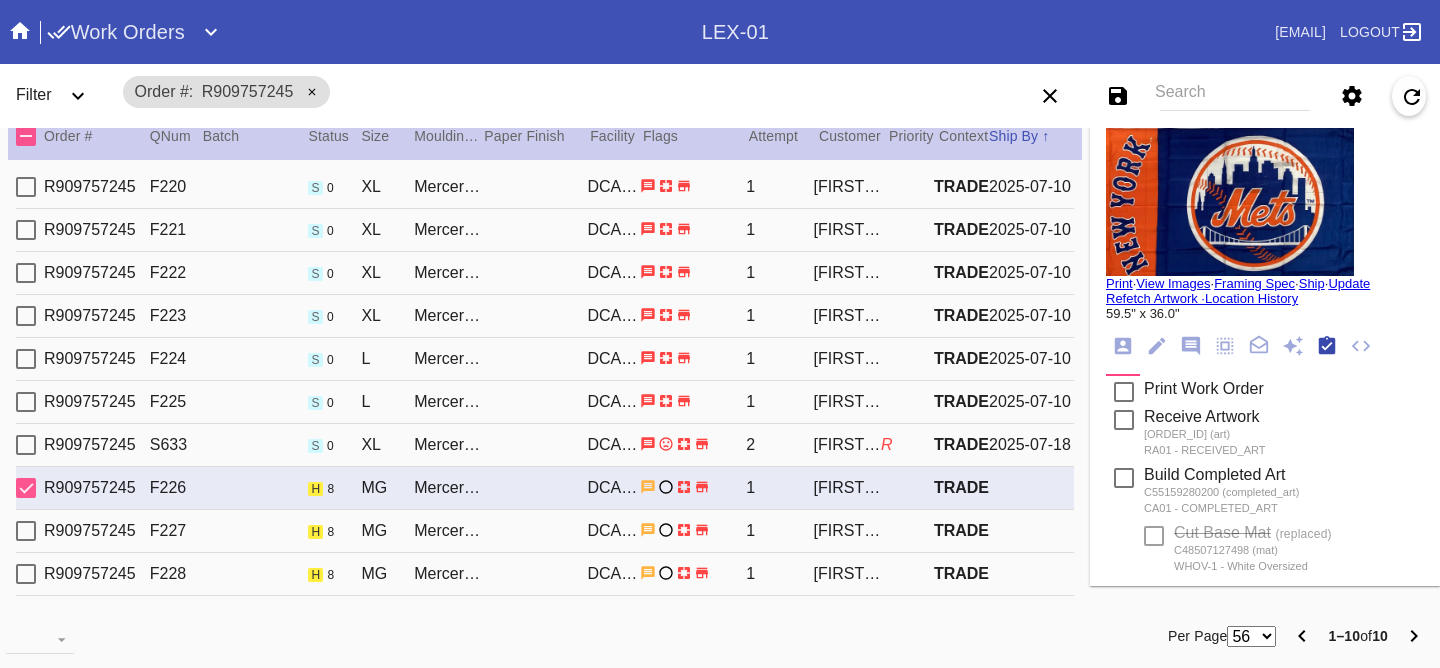scroll, scrollTop: 320, scrollLeft: 0, axis: vertical 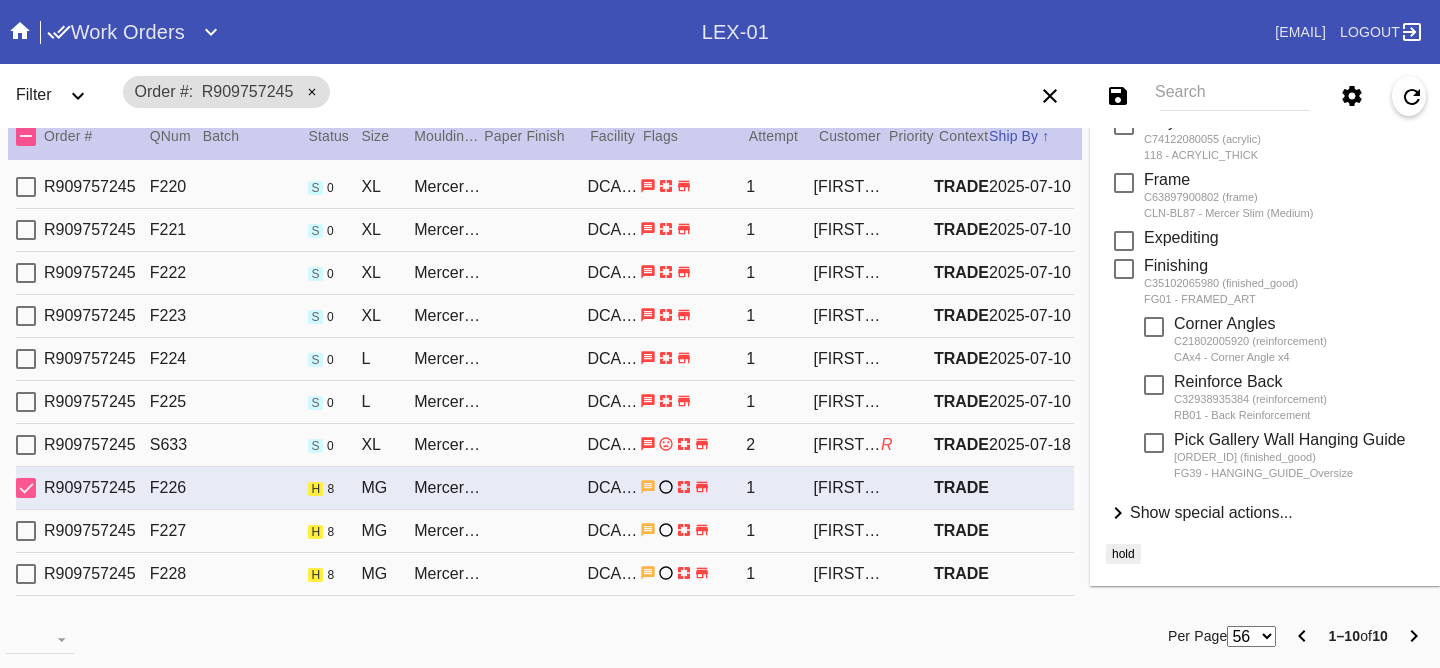 click on "Show special actions..." at bounding box center [1211, 512] 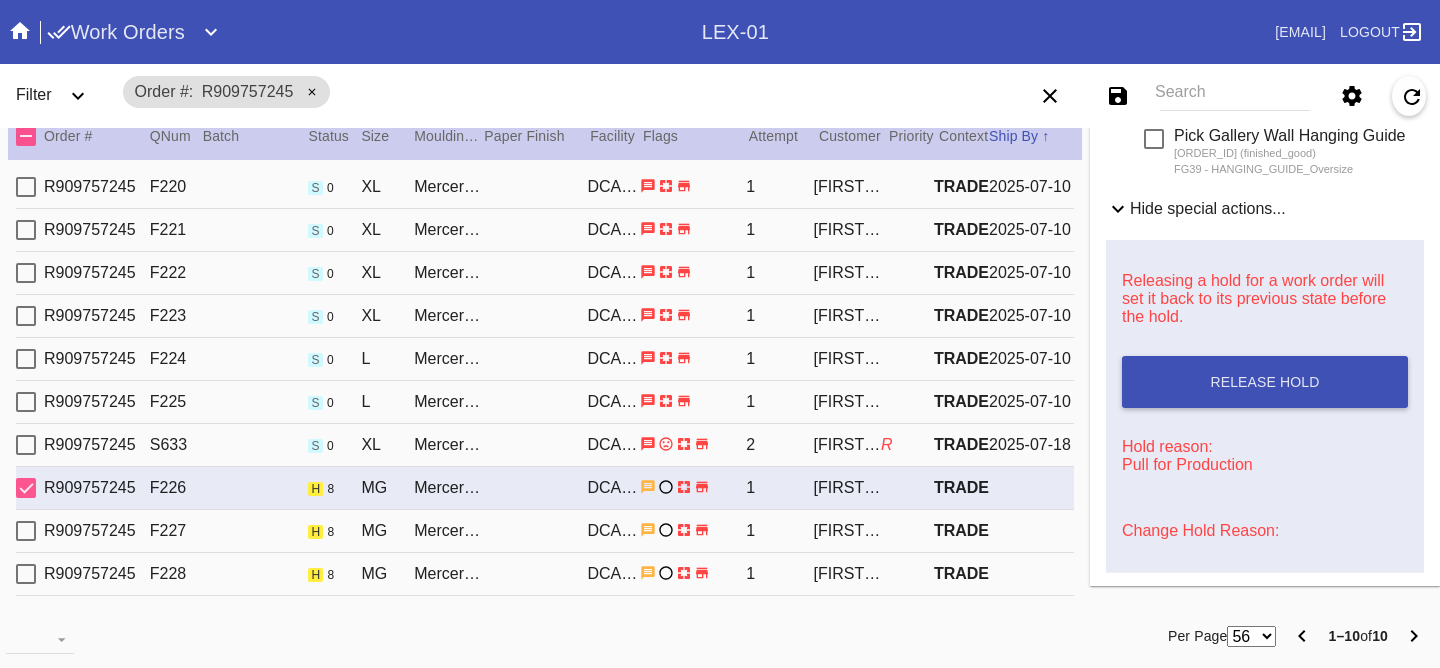 scroll, scrollTop: 1145, scrollLeft: 0, axis: vertical 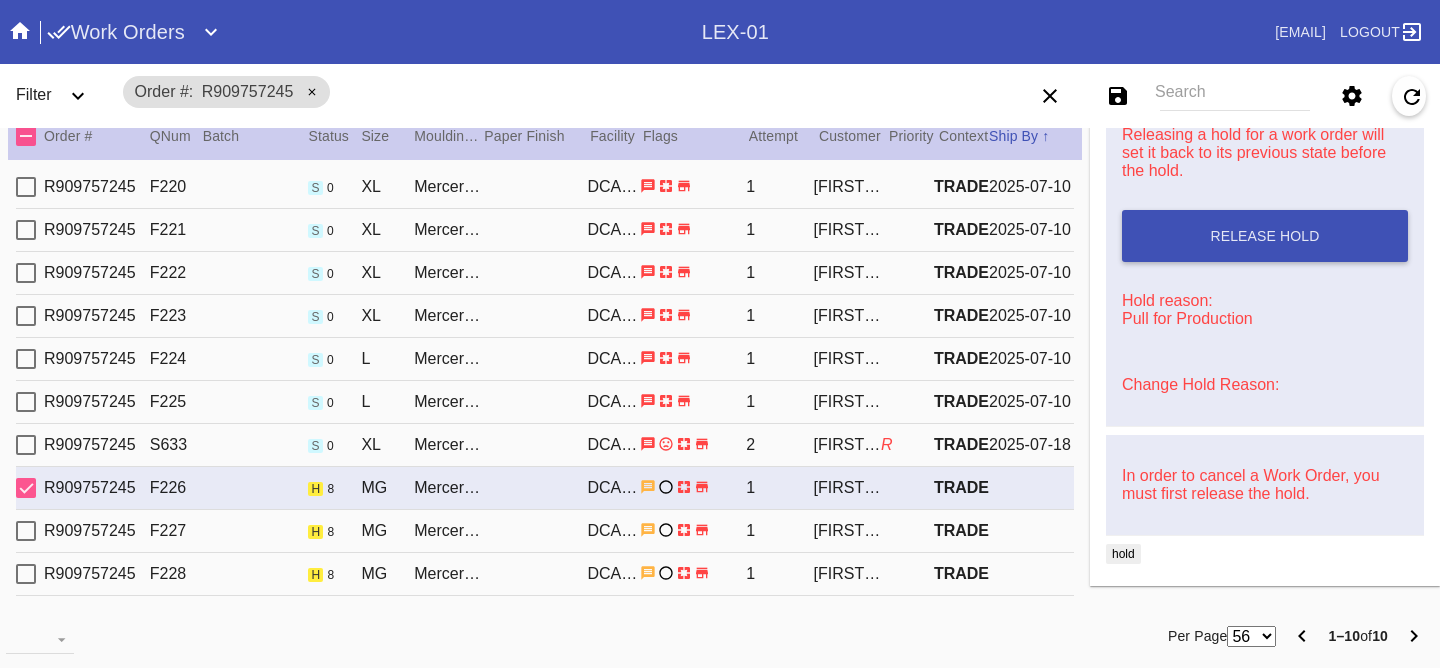 click on "R909757245 F226 h   8 MG Mercer Slim (Medium) / White Oversized DCA-05 1 Samantha Dittler
TRADE" at bounding box center [545, 488] 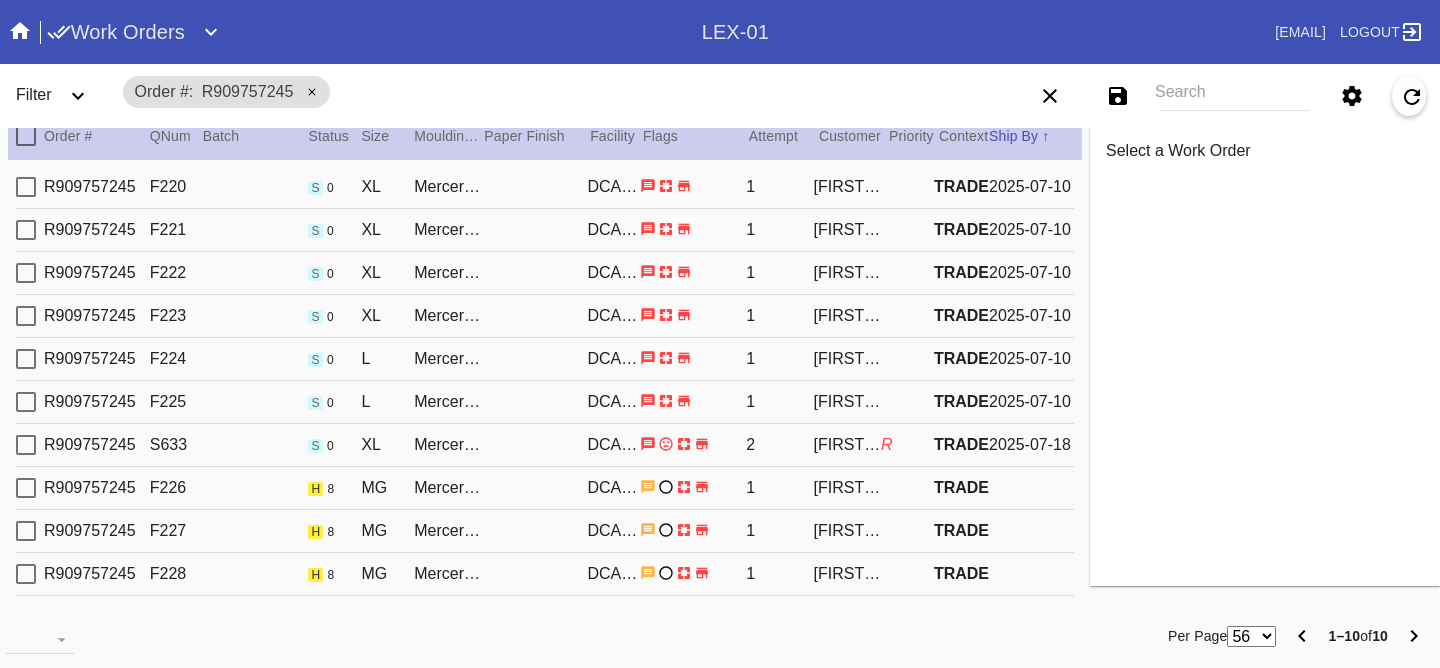 scroll, scrollTop: 0, scrollLeft: 0, axis: both 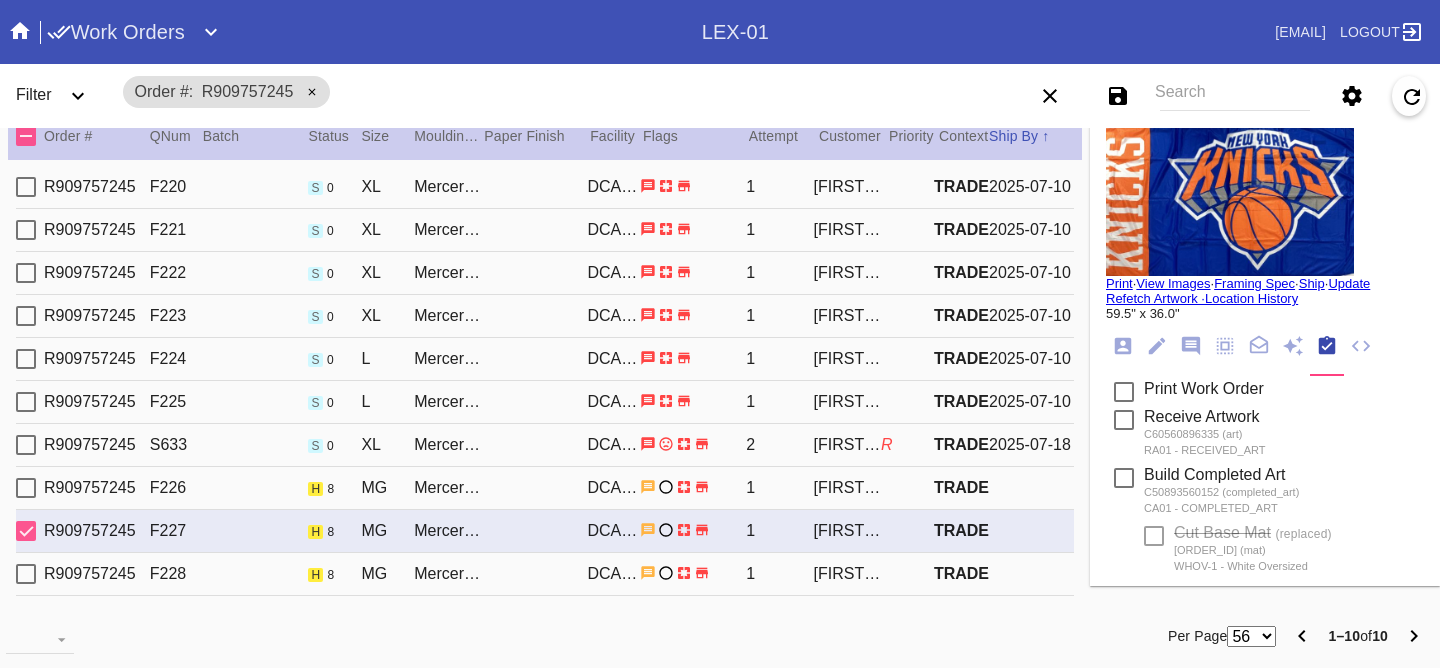 click on "R909757245 F228 h   8 MG Mercer Slim (Medium) / White DCA-05 1 Samantha Dittler
TRADE" at bounding box center (545, 574) 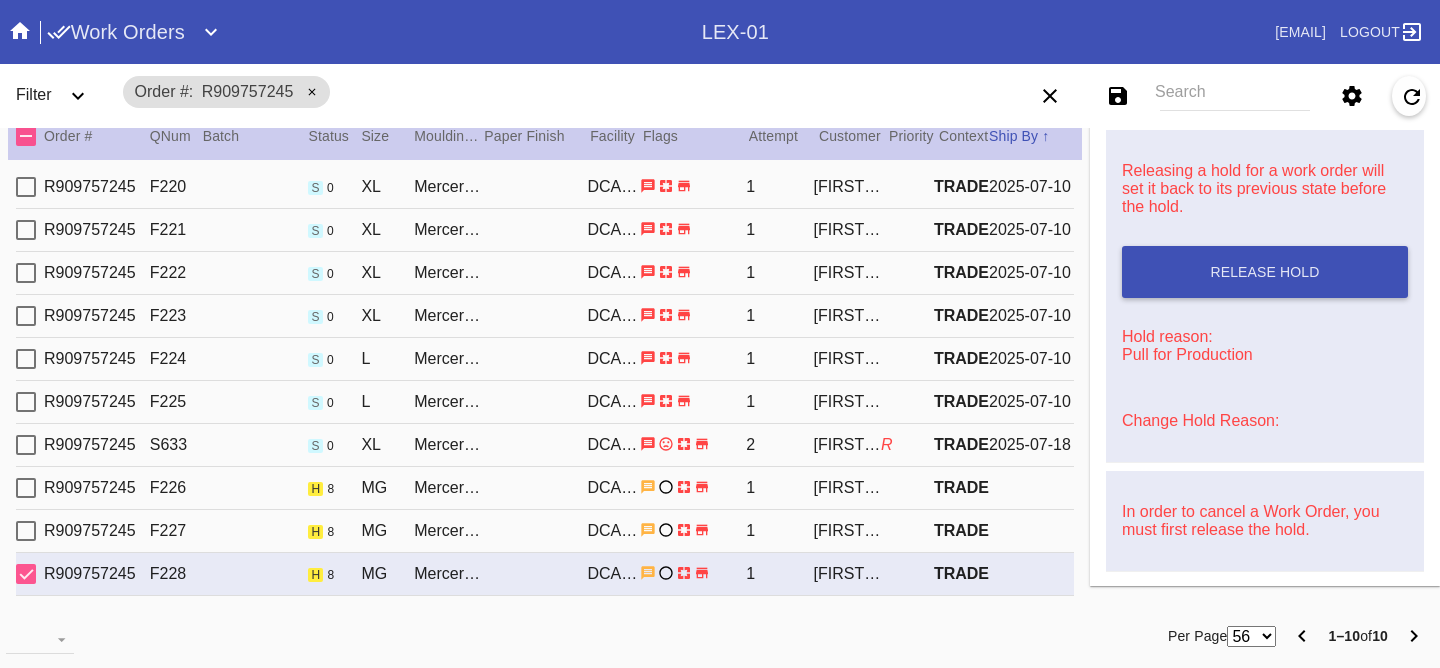 click on "TRADE" at bounding box center [961, 530] 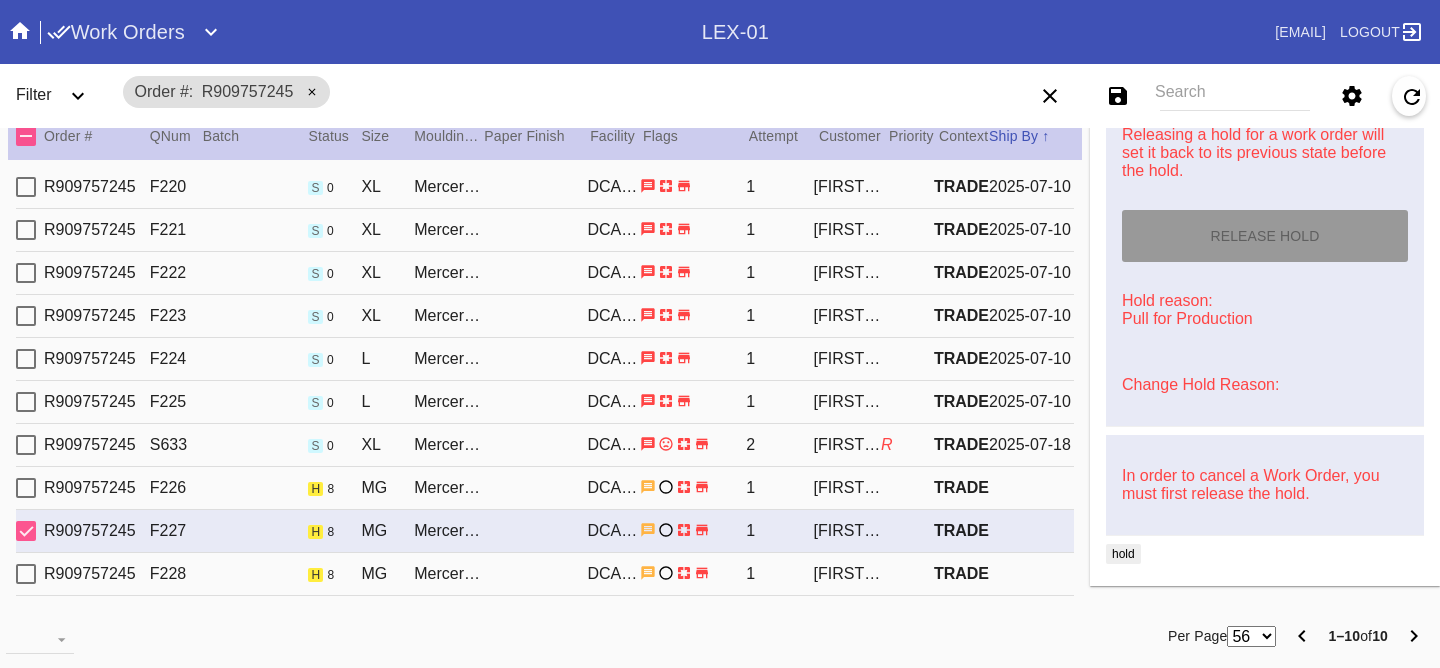 scroll, scrollTop: 1145, scrollLeft: 0, axis: vertical 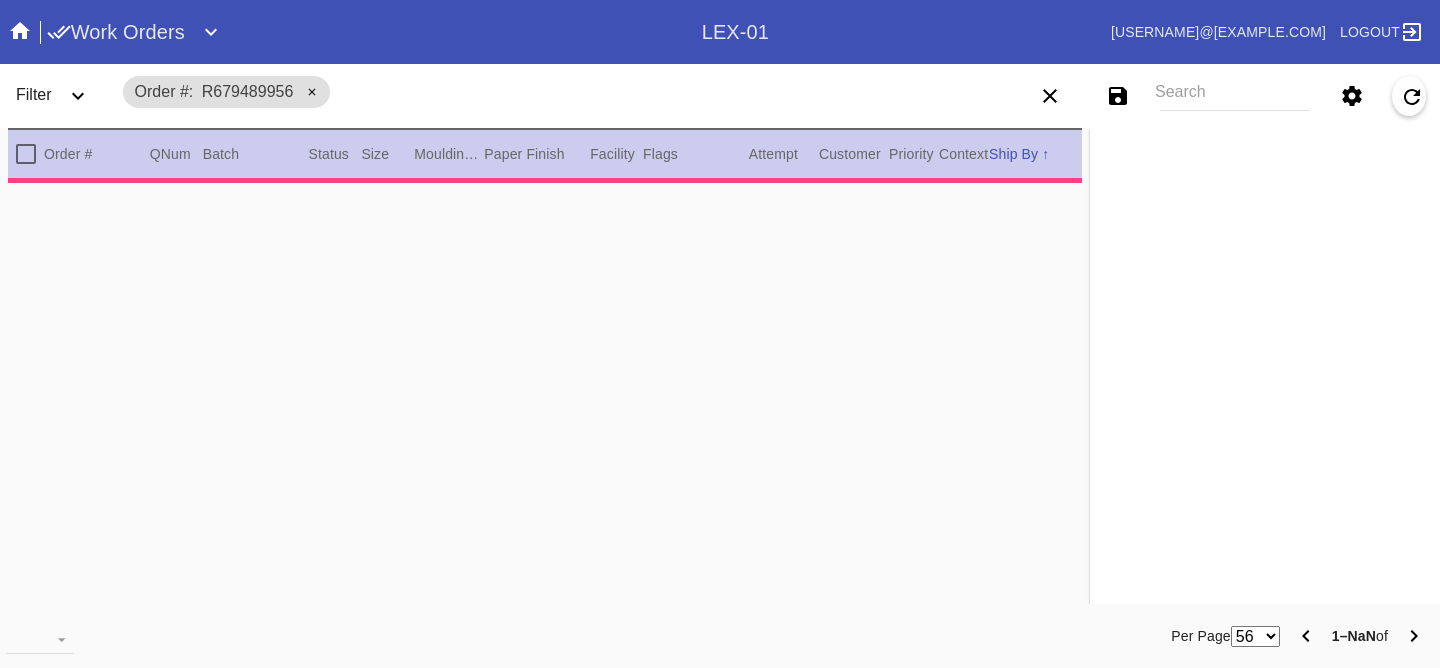 type on "3.0" 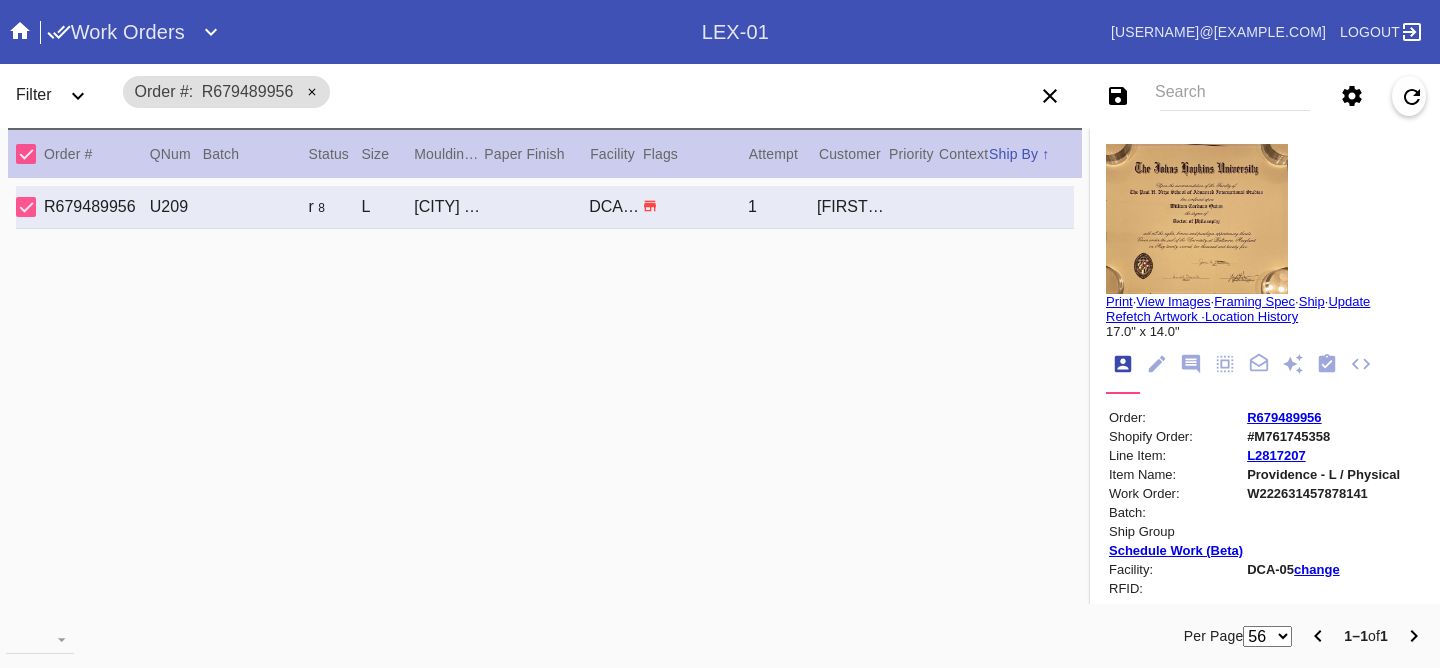 scroll, scrollTop: 0, scrollLeft: 0, axis: both 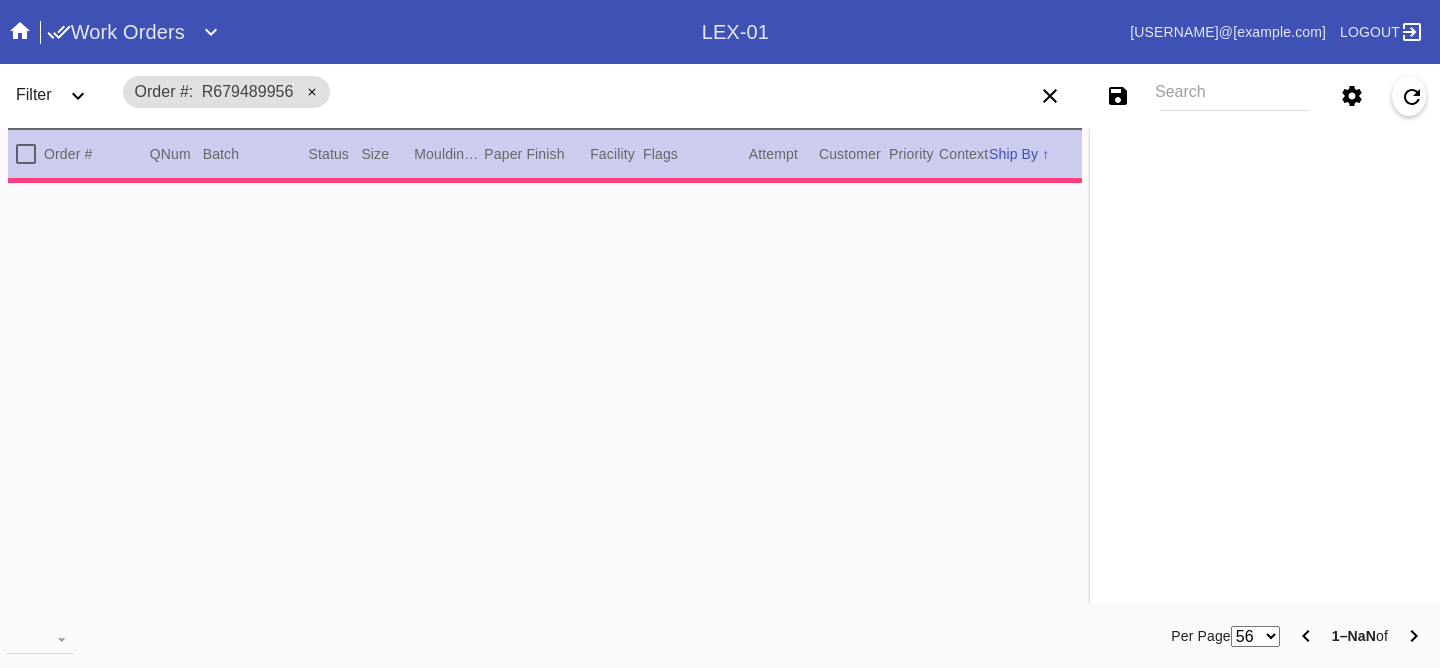 type on "3.0" 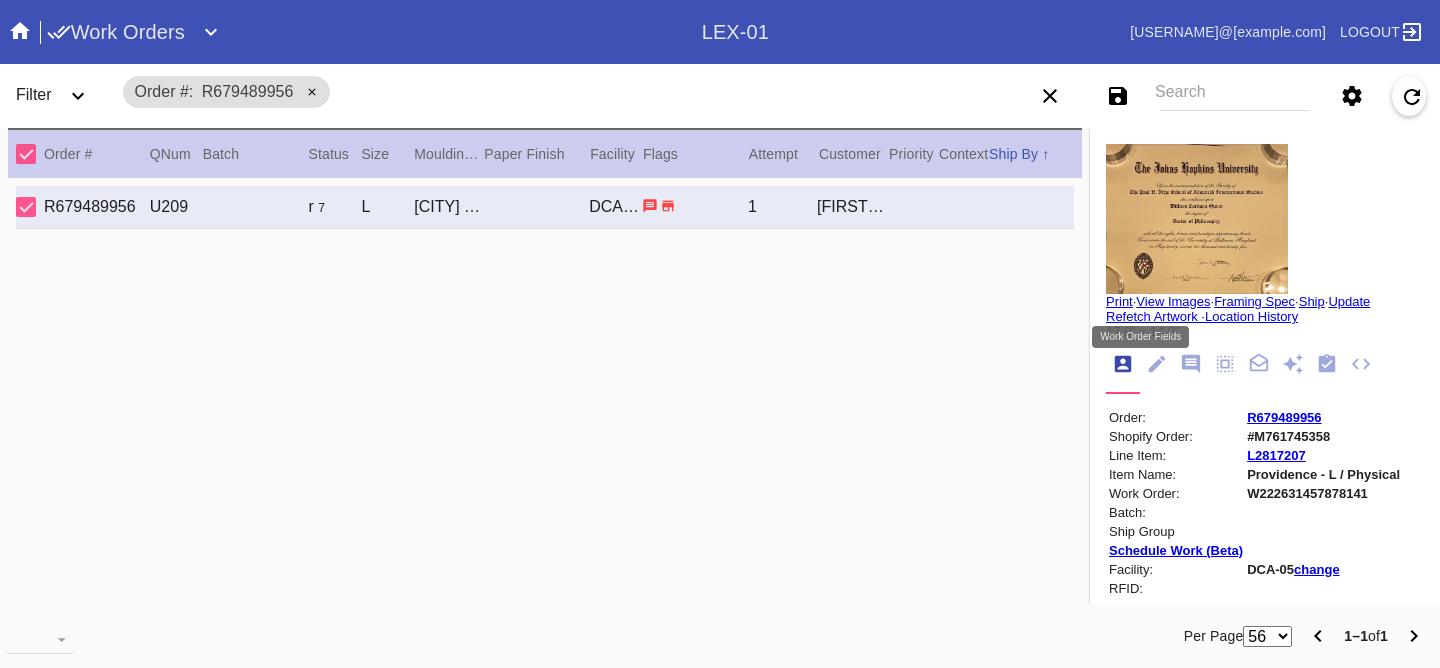 click 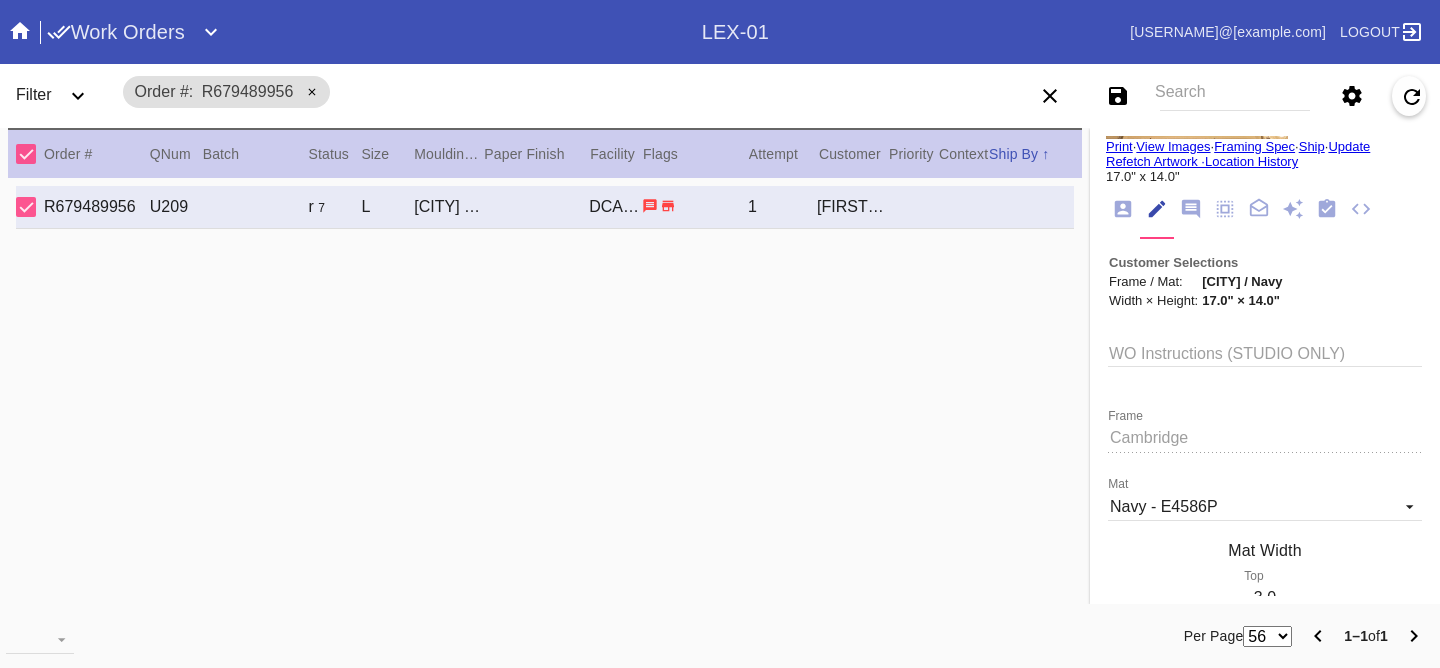 scroll, scrollTop: 156, scrollLeft: 0, axis: vertical 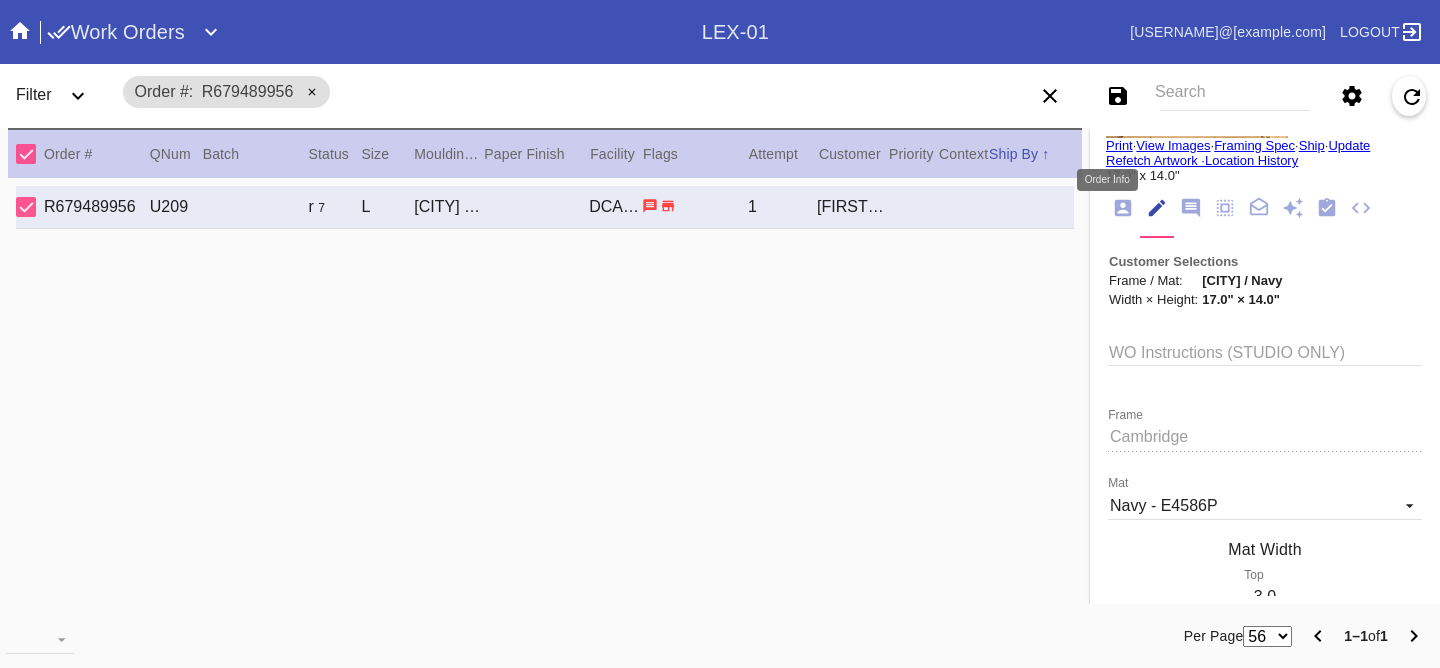click 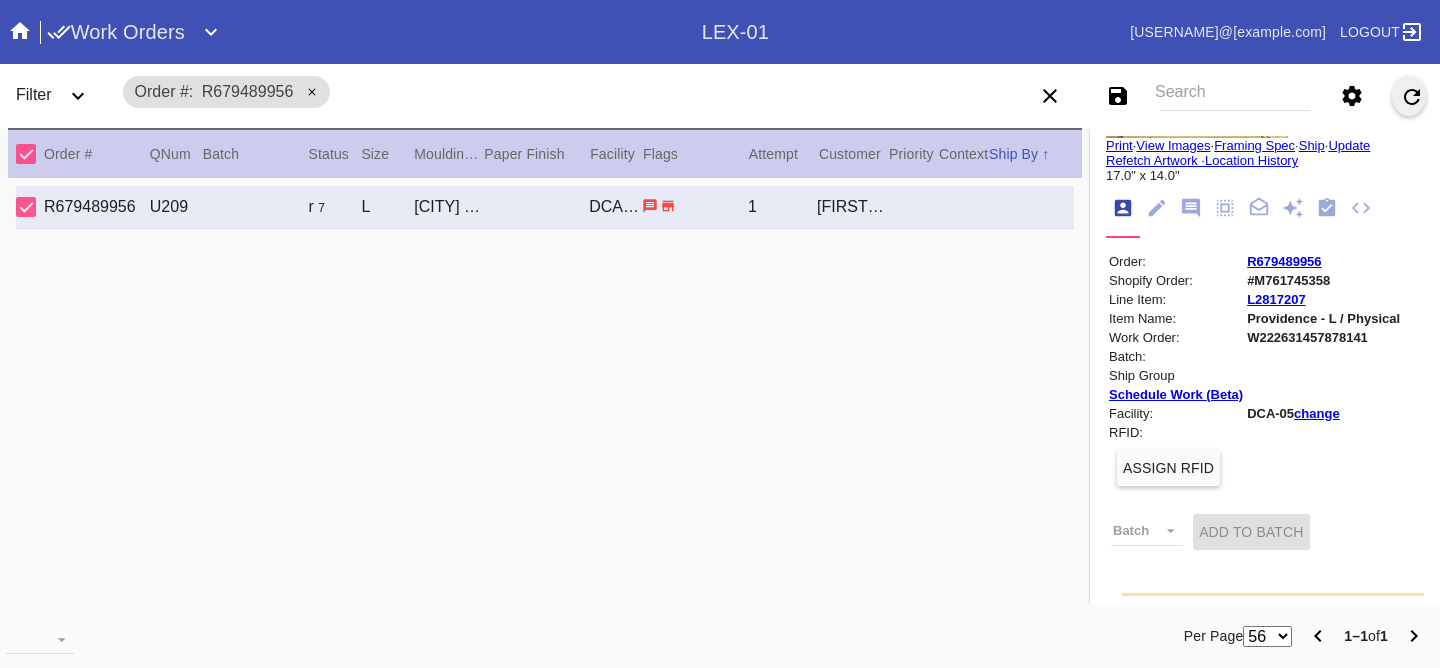 click 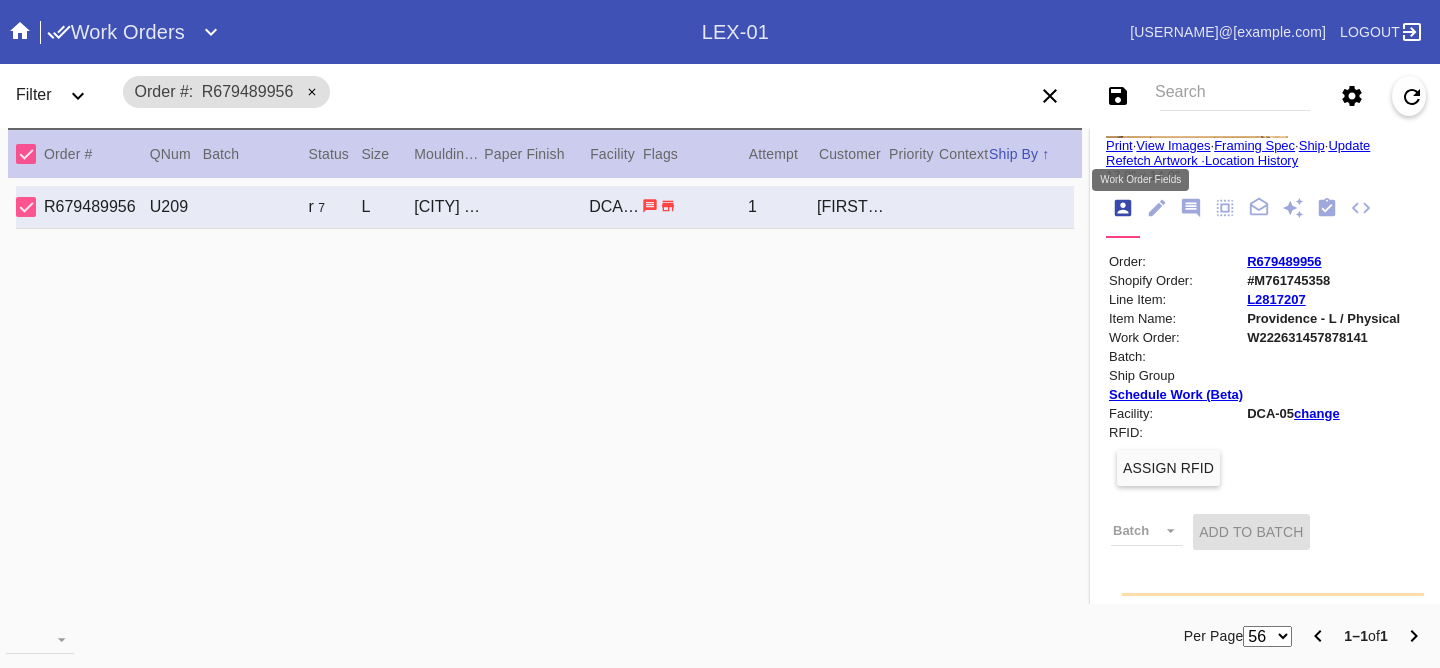 click 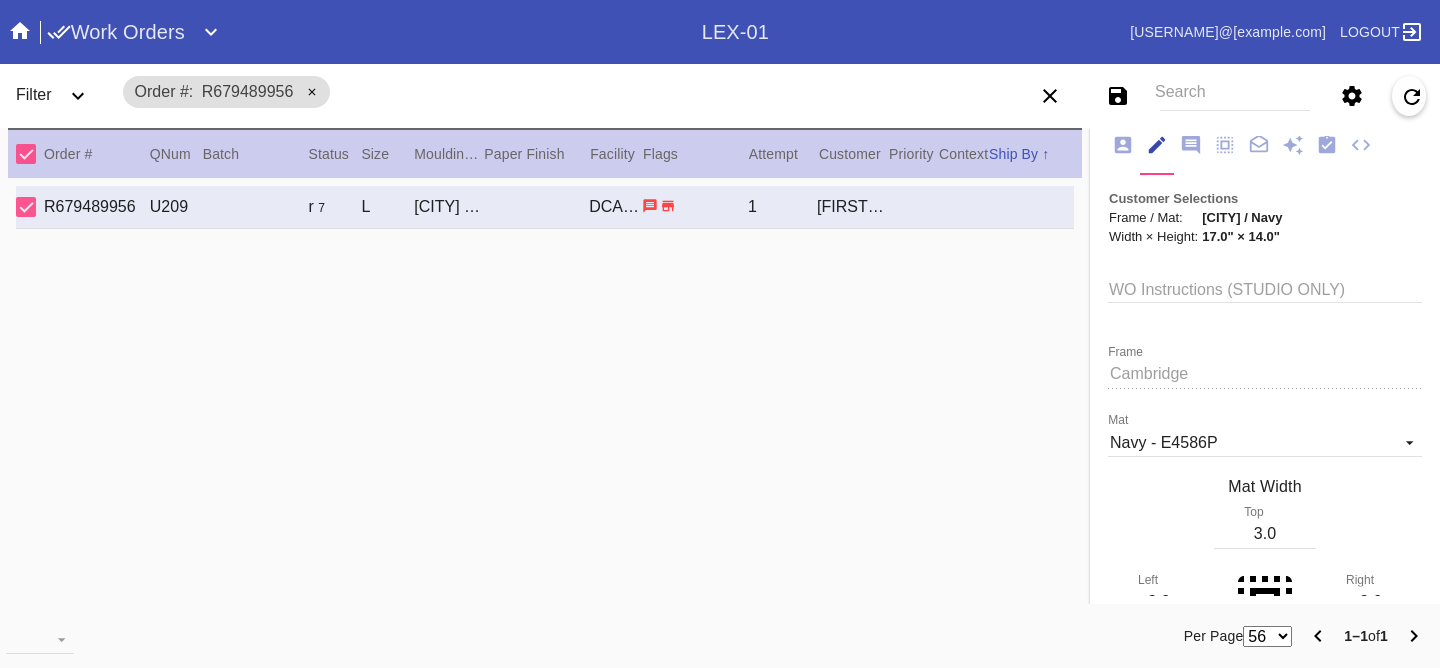 scroll, scrollTop: 253, scrollLeft: 0, axis: vertical 